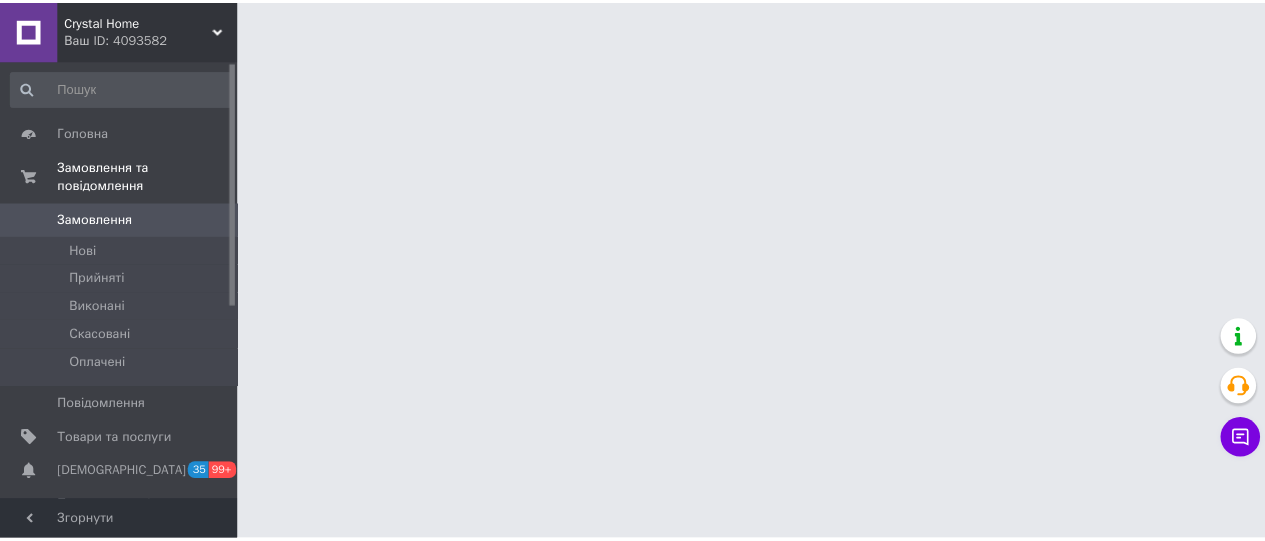 scroll, scrollTop: 0, scrollLeft: 0, axis: both 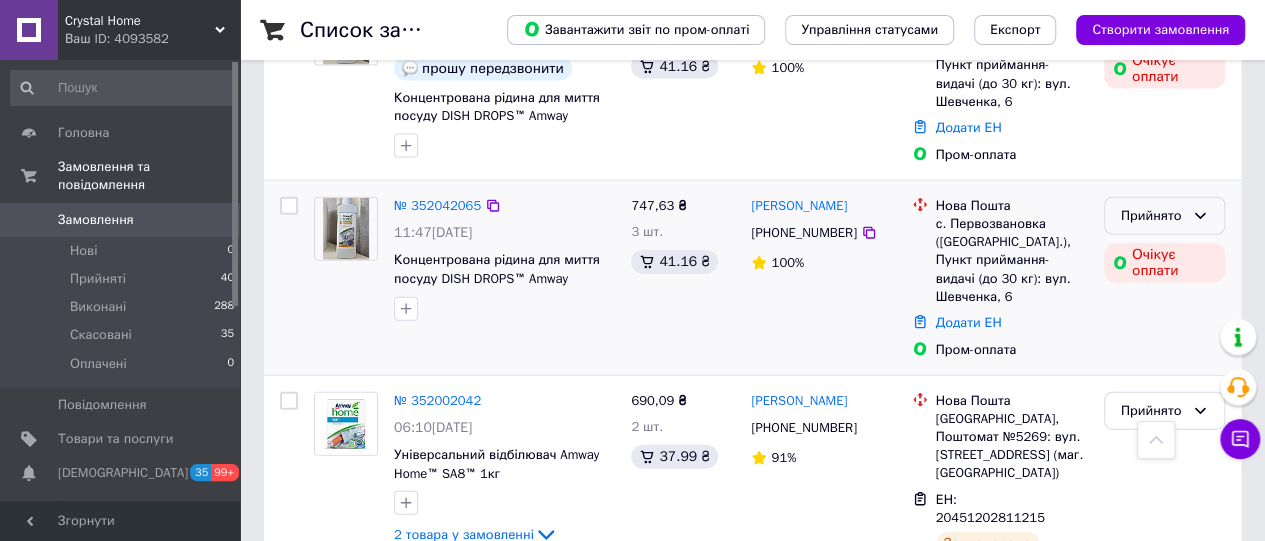 click on "Прийнято" at bounding box center [1164, 216] 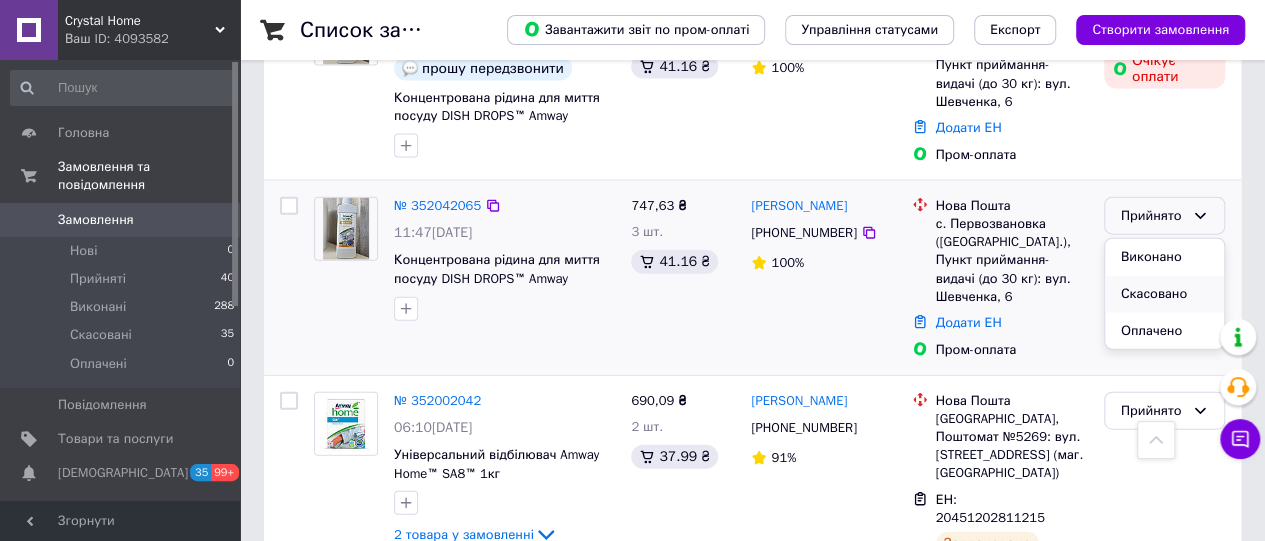 click on "Скасовано" at bounding box center [1164, 294] 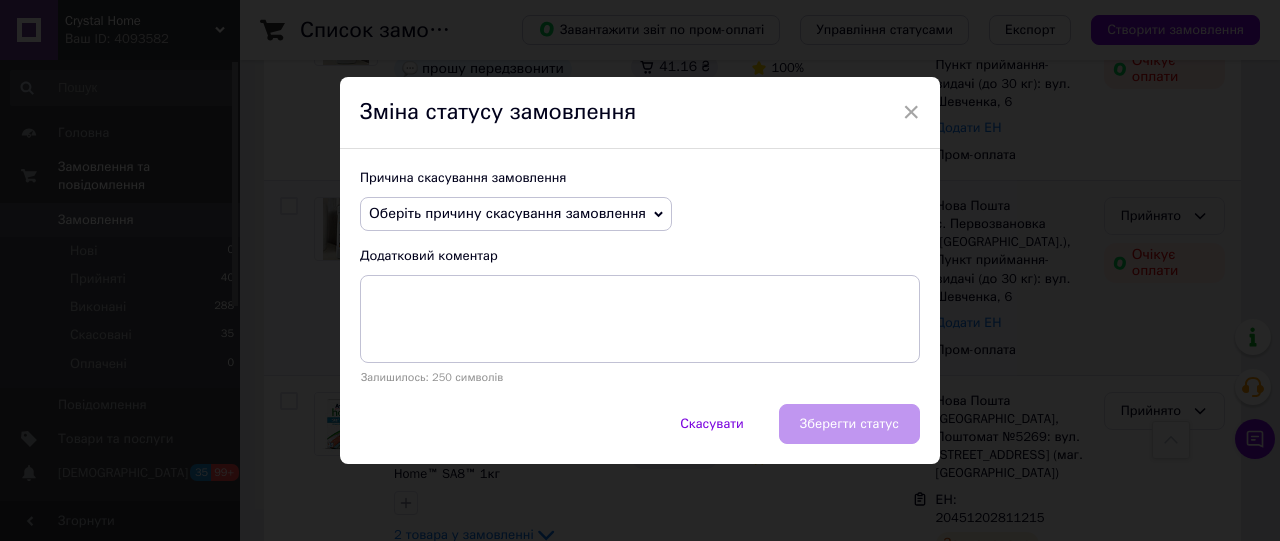 click on "Оберіть причину скасування замовлення" at bounding box center (516, 214) 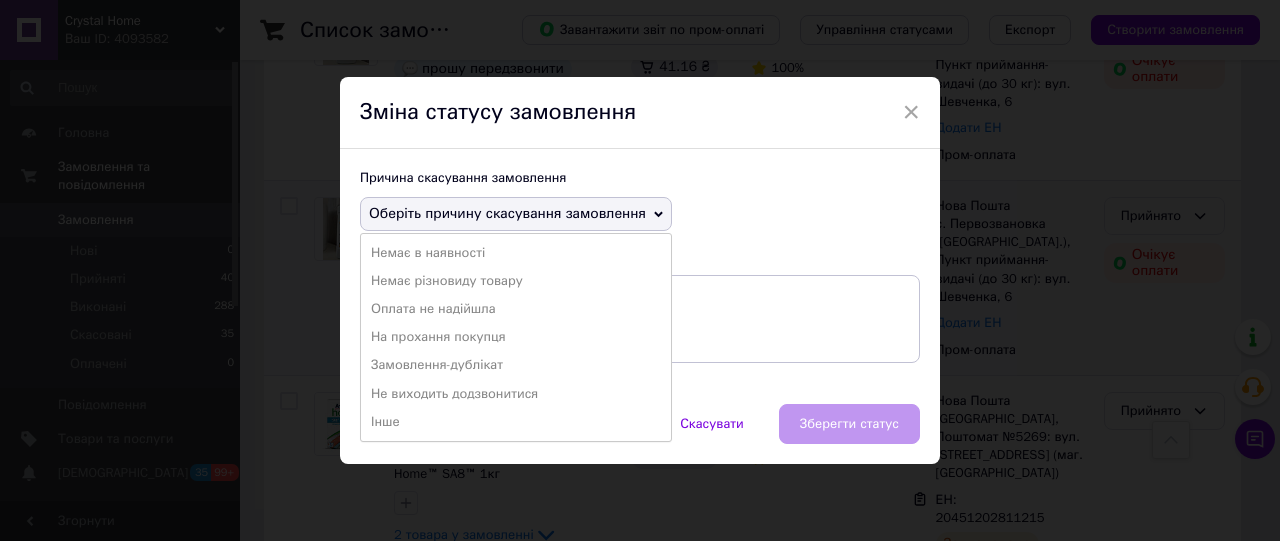 click on "Оплата не надійшла" at bounding box center (516, 309) 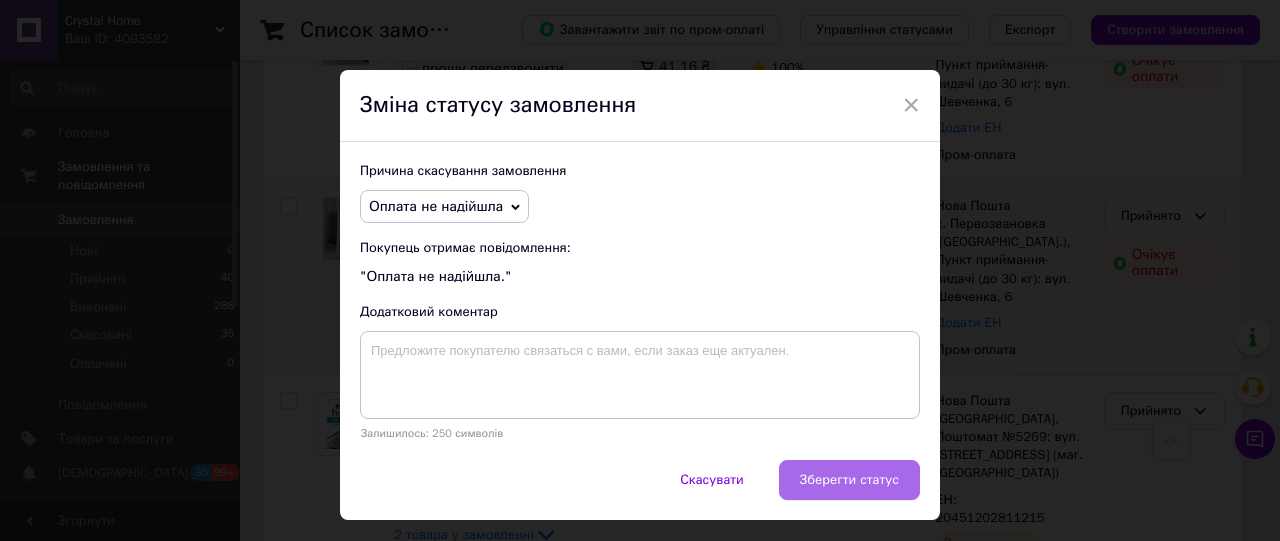 click on "Зберегти статус" at bounding box center [849, 480] 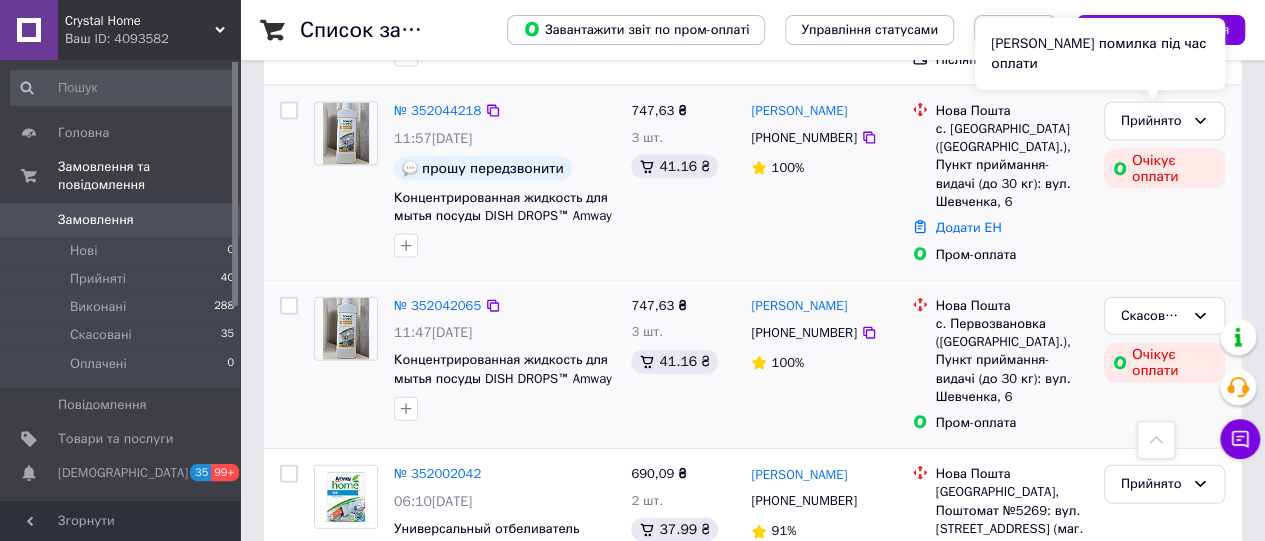scroll, scrollTop: 2000, scrollLeft: 0, axis: vertical 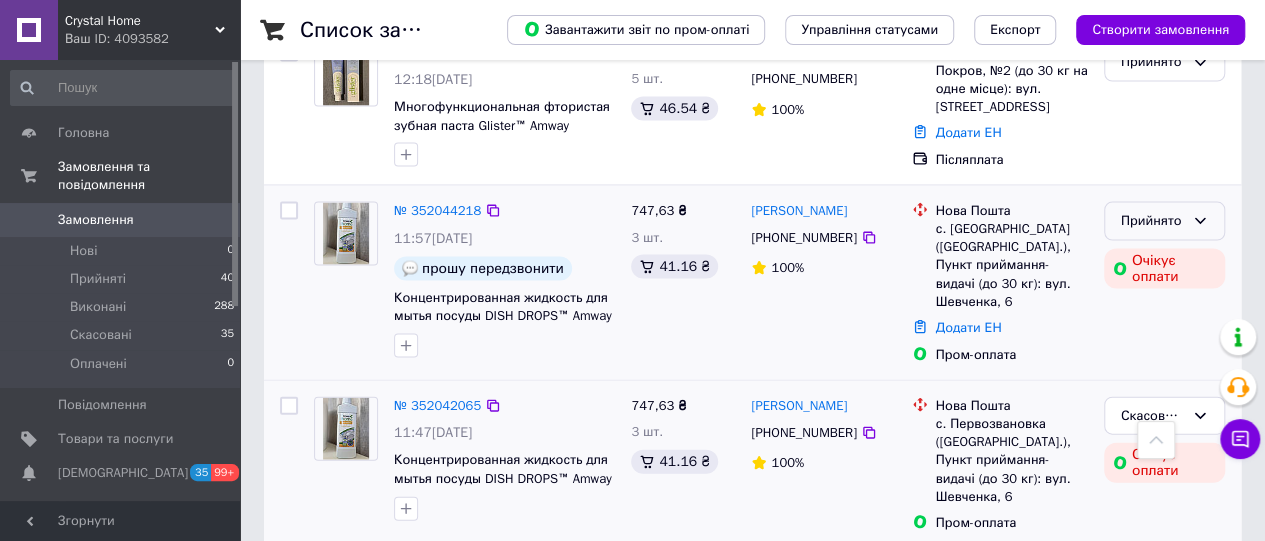 click 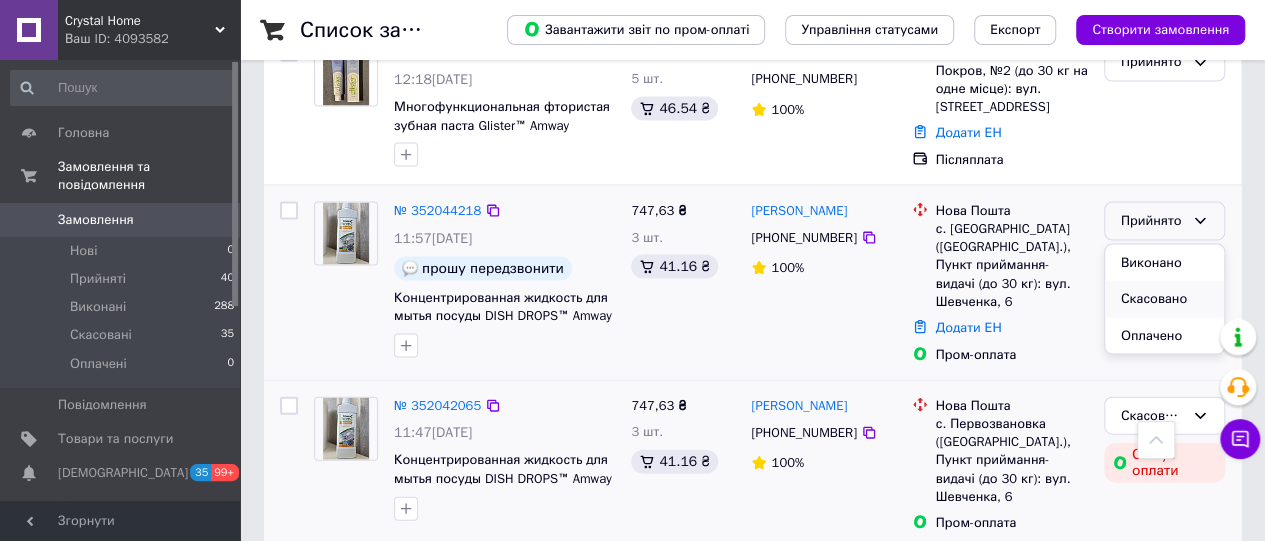 click on "Скасовано" at bounding box center [1164, 299] 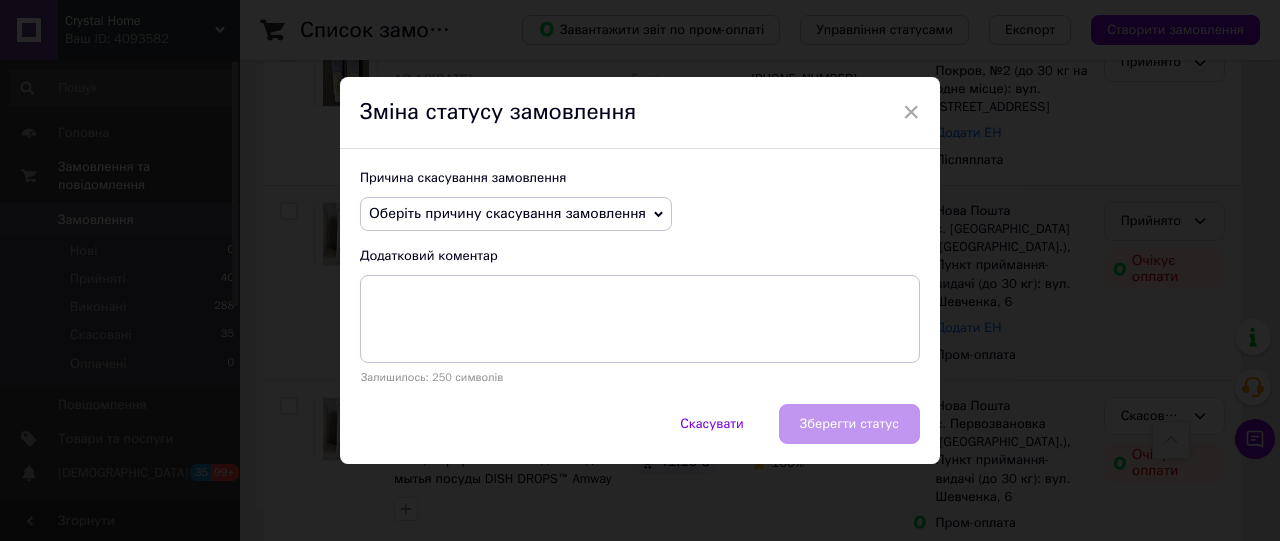 click on "Оберіть причину скасування замовлення" at bounding box center (507, 213) 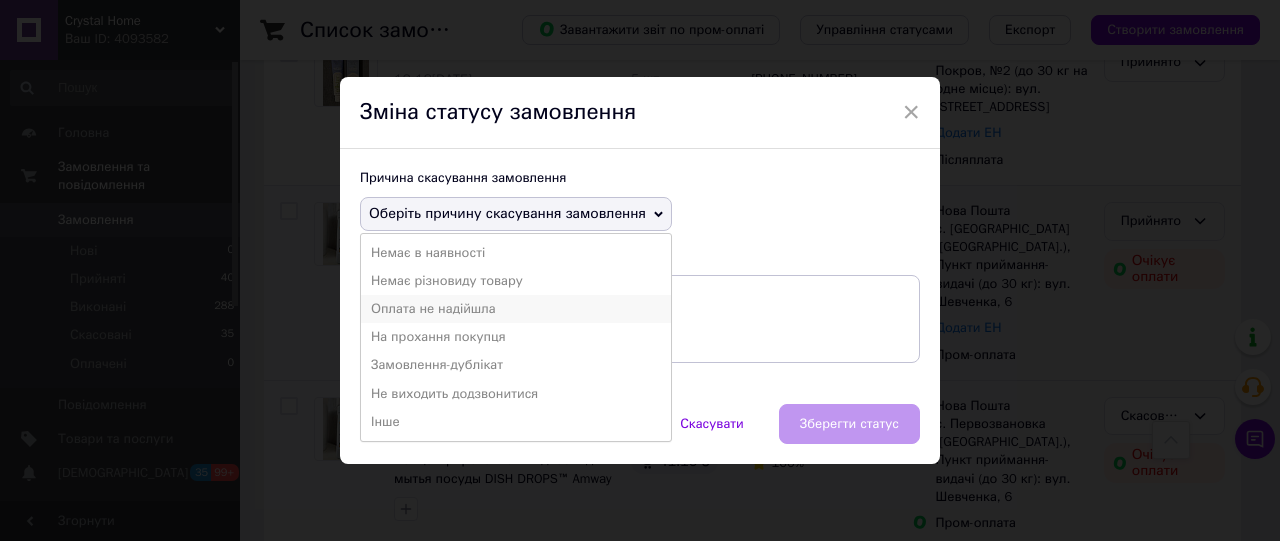 click on "Оплата не надійшла" at bounding box center [516, 309] 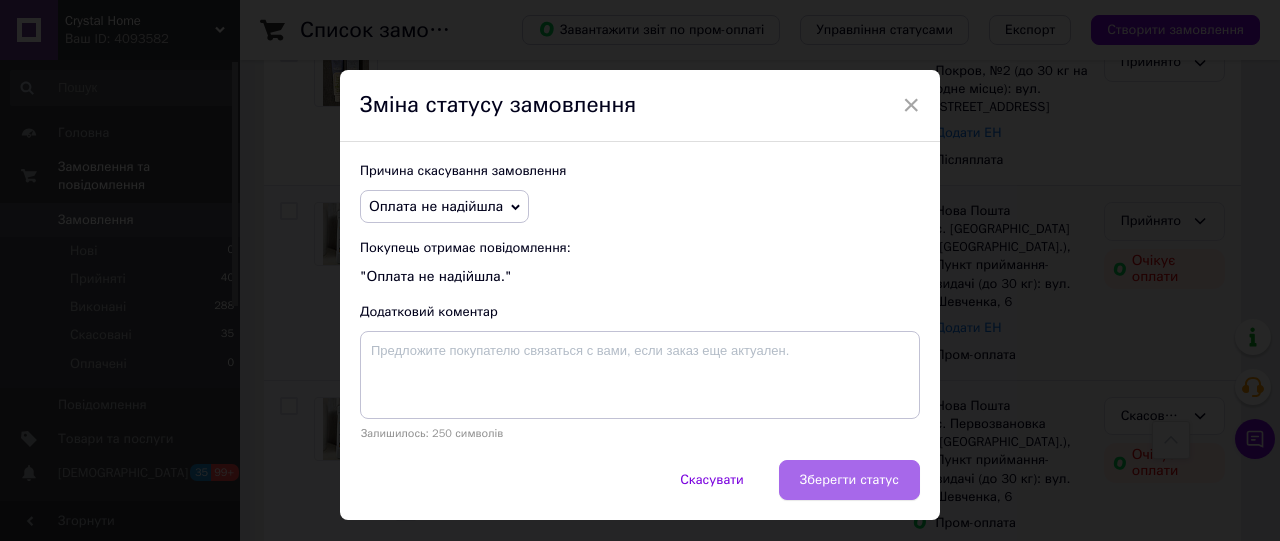 click on "Зберегти статус" at bounding box center (849, 480) 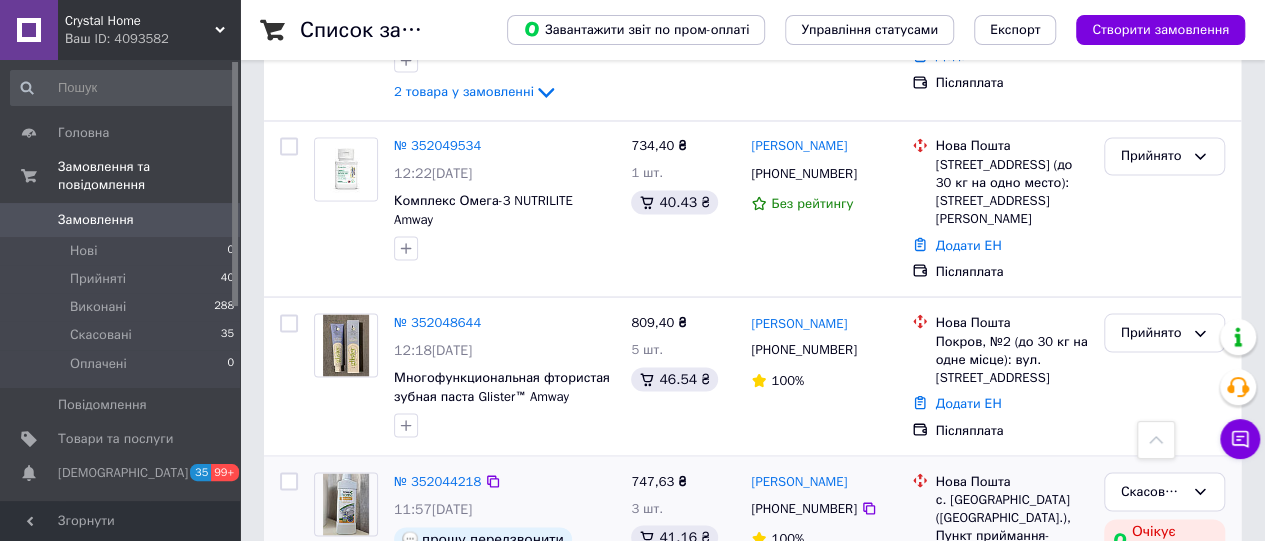 scroll, scrollTop: 1700, scrollLeft: 0, axis: vertical 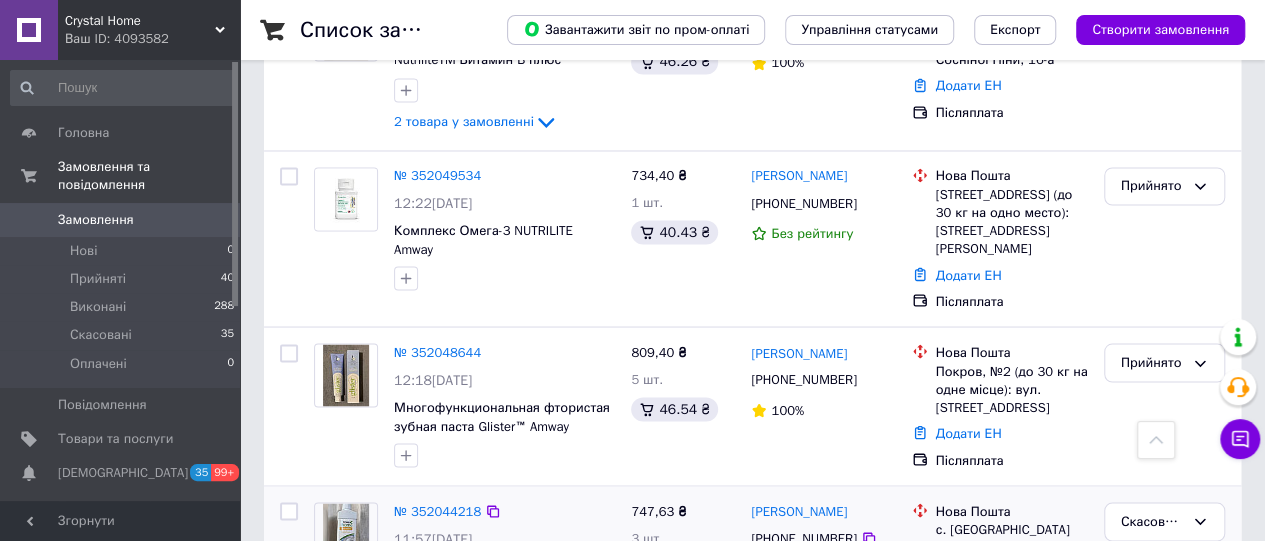 click on "№ 352048644" at bounding box center (437, 351) 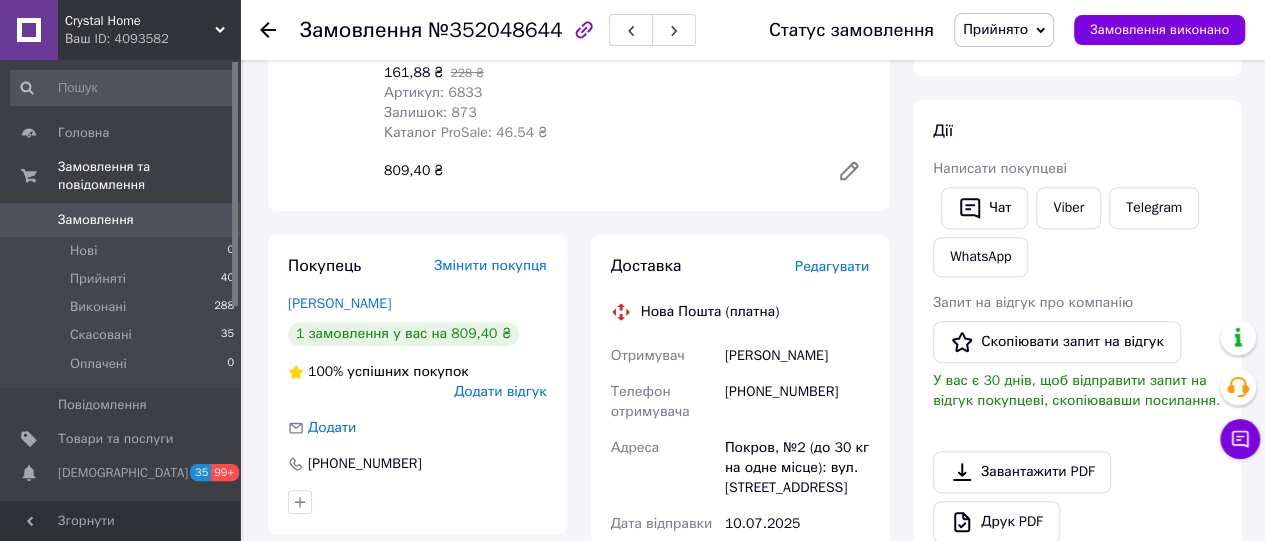 scroll, scrollTop: 500, scrollLeft: 0, axis: vertical 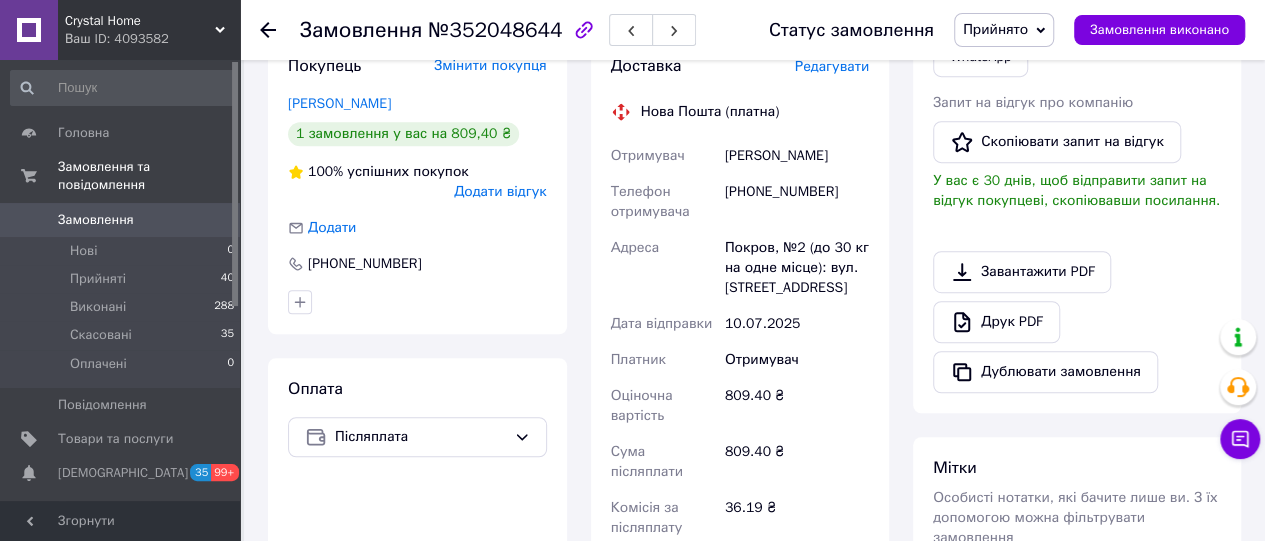 click on "[PHONE_NUMBER]" at bounding box center [797, 202] 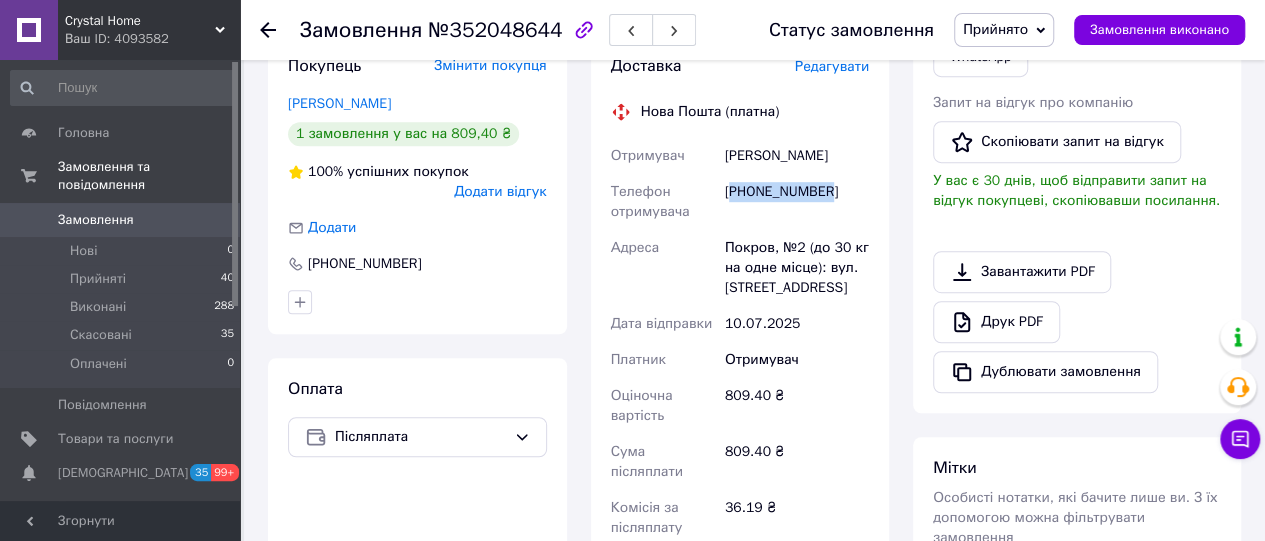 click on "[PHONE_NUMBER]" at bounding box center [797, 202] 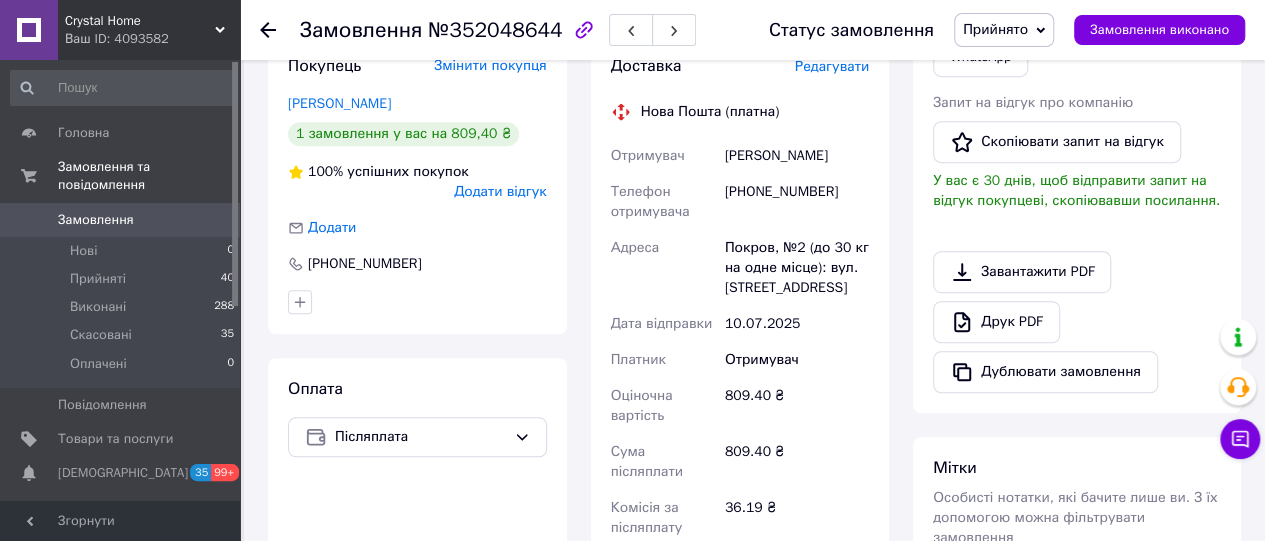click on "[PERSON_NAME]" at bounding box center [797, 156] 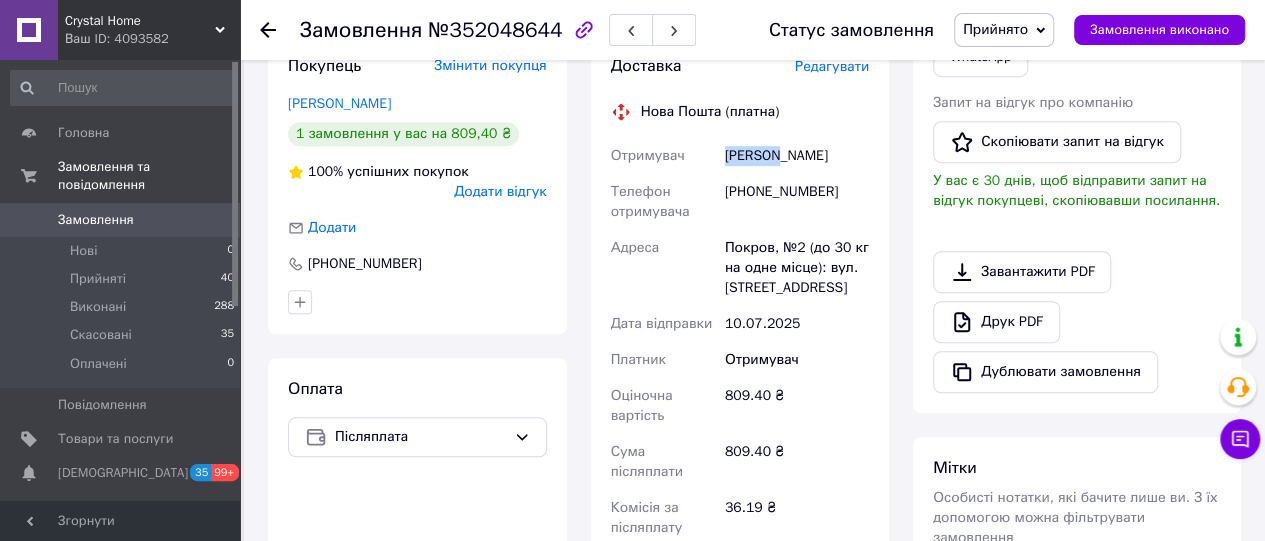 click on "[PERSON_NAME]" at bounding box center (797, 156) 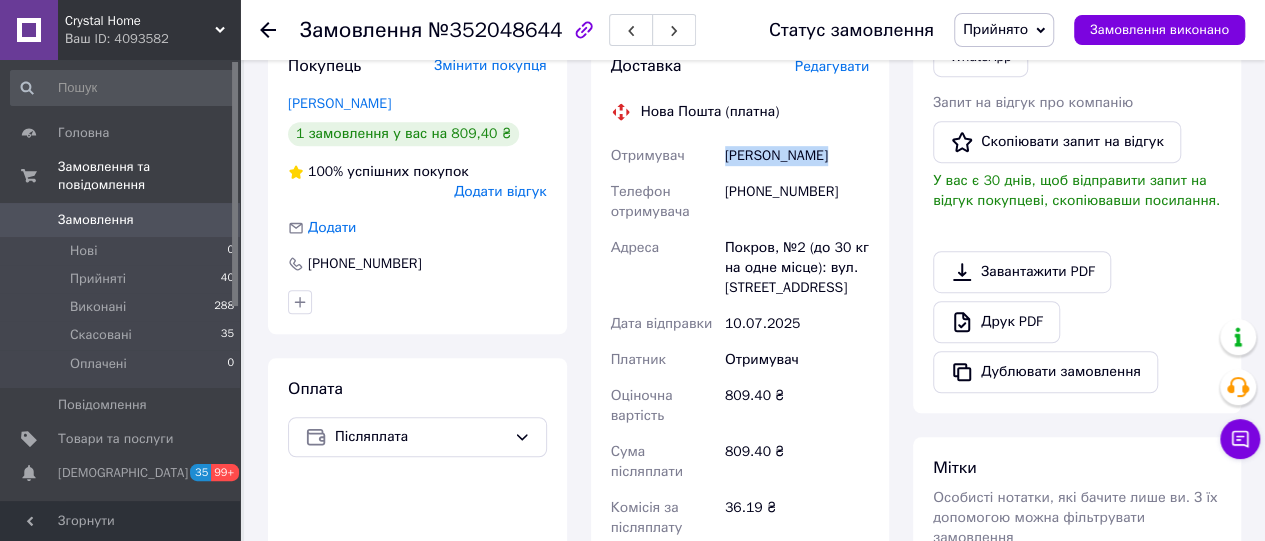 click on "[PERSON_NAME]" at bounding box center (797, 156) 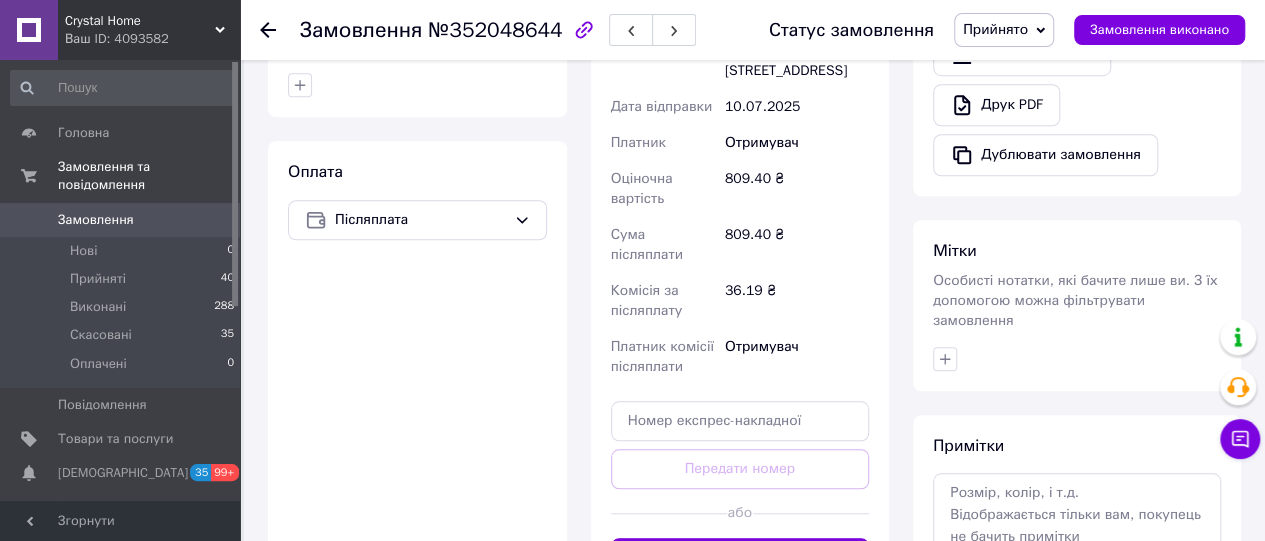 scroll, scrollTop: 800, scrollLeft: 0, axis: vertical 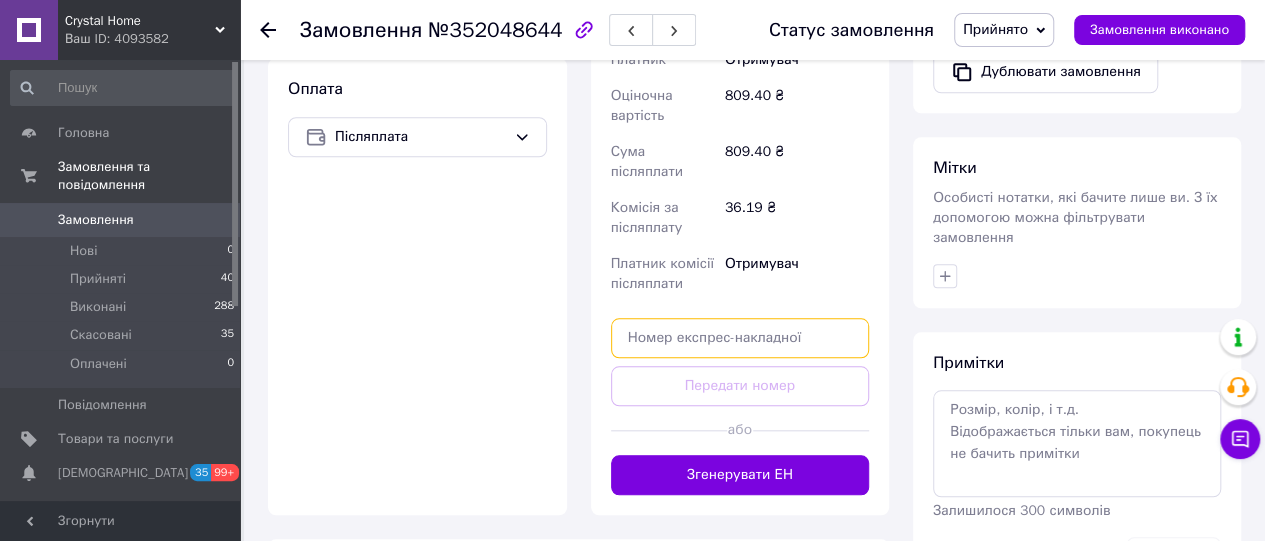 paste on "20451203292413" 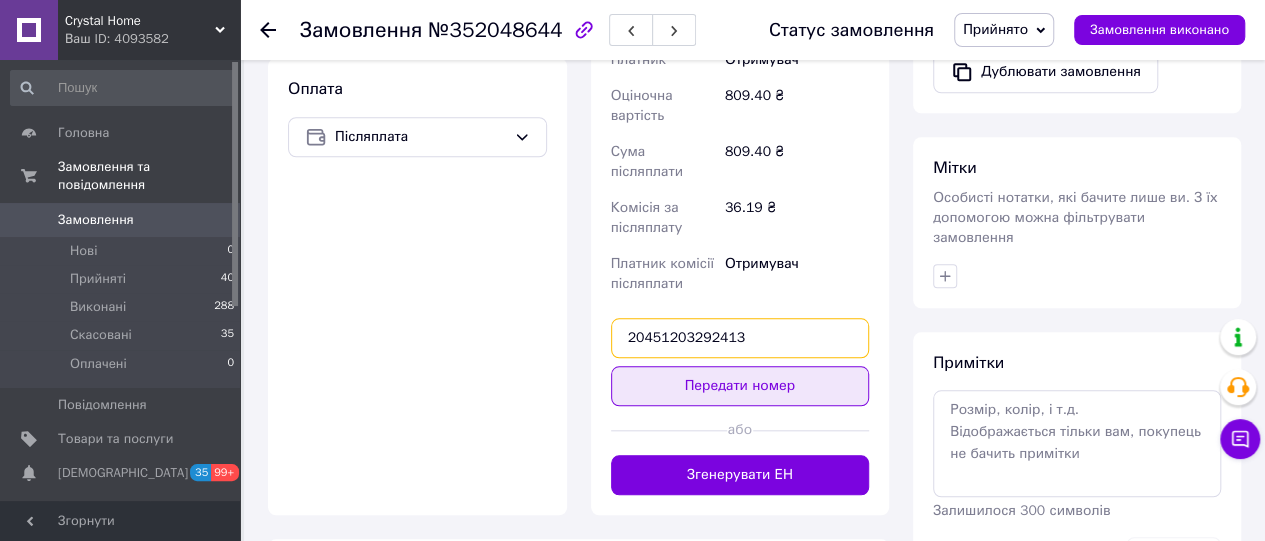 type on "20451203292413" 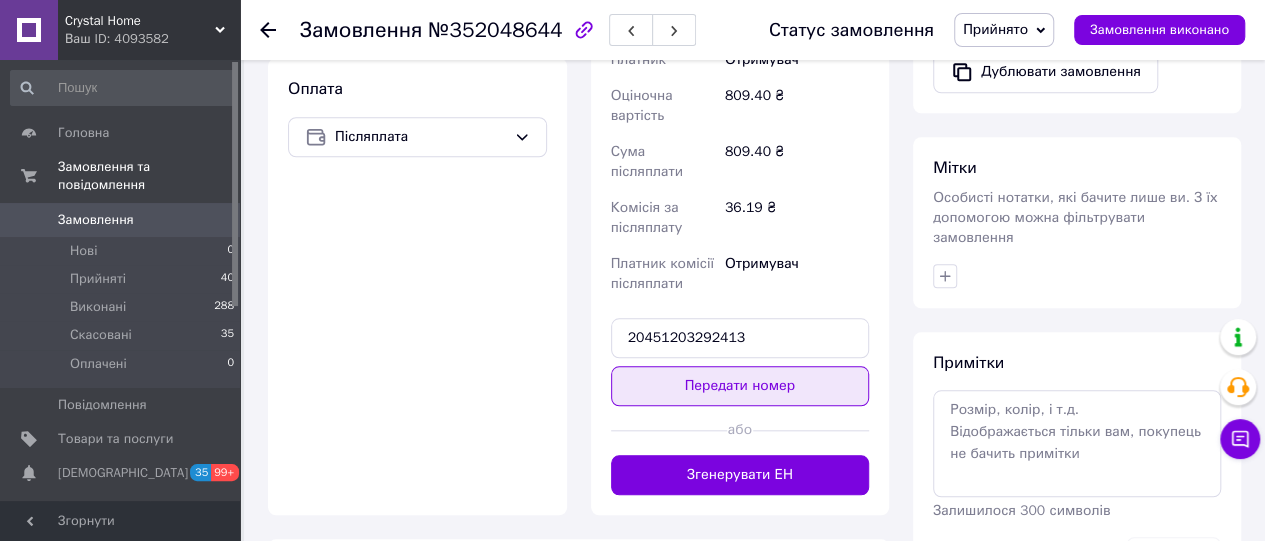 click on "Передати номер" at bounding box center [740, 386] 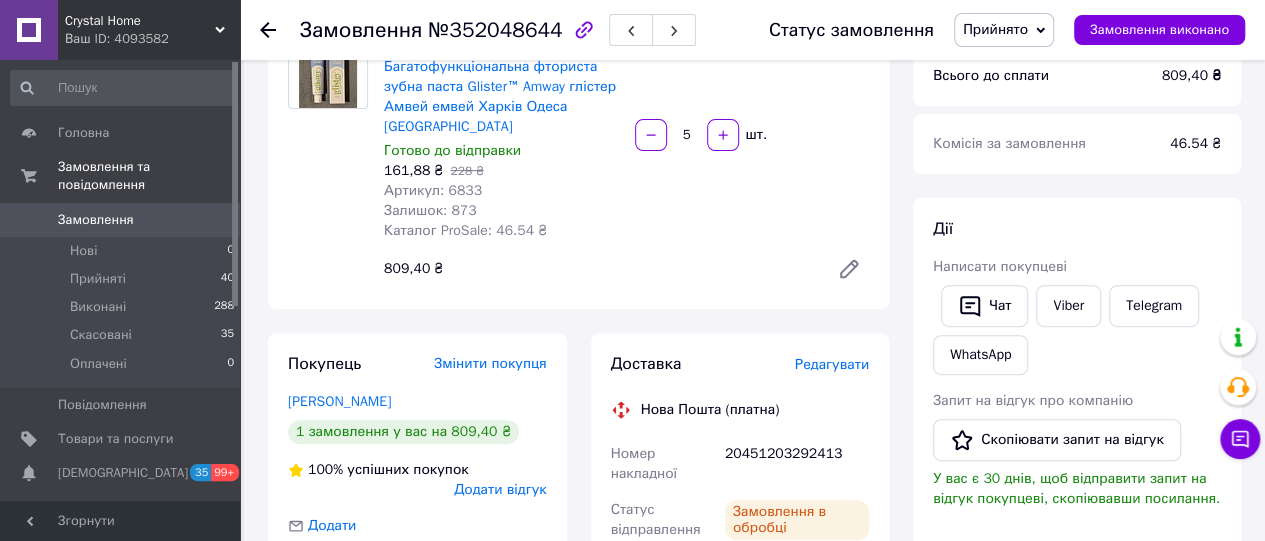 scroll, scrollTop: 200, scrollLeft: 0, axis: vertical 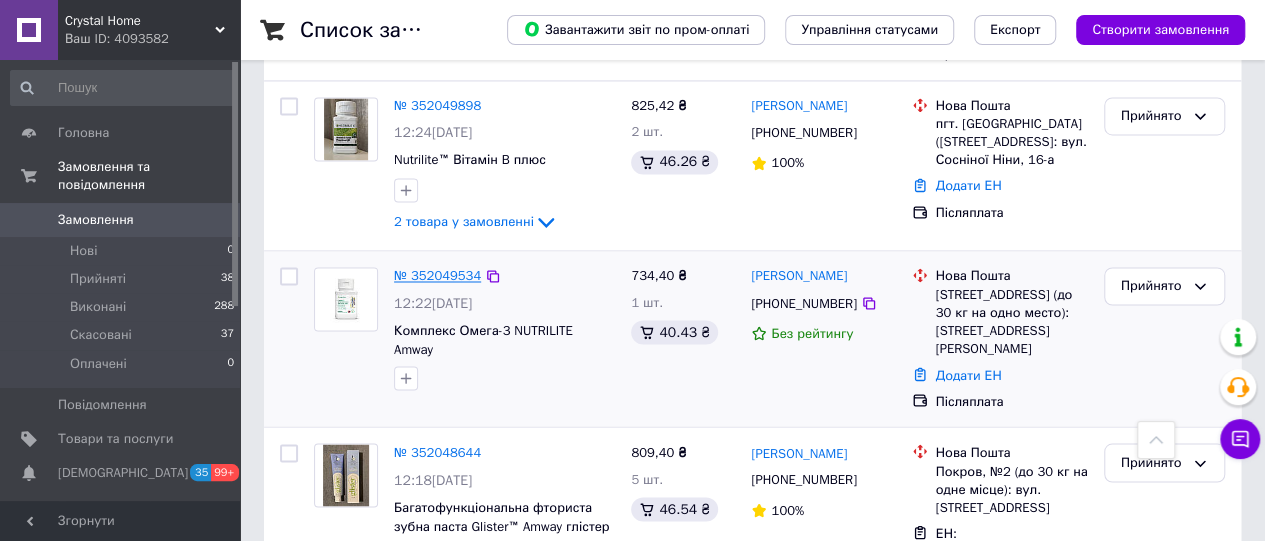 click on "№ 352049534" at bounding box center [437, 275] 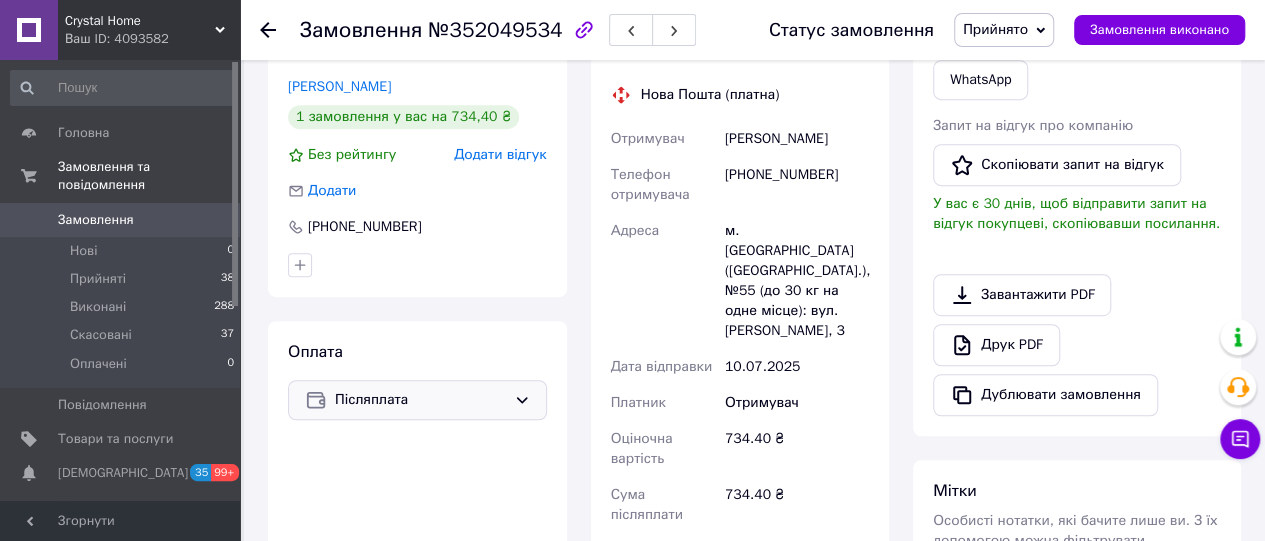 scroll, scrollTop: 368, scrollLeft: 0, axis: vertical 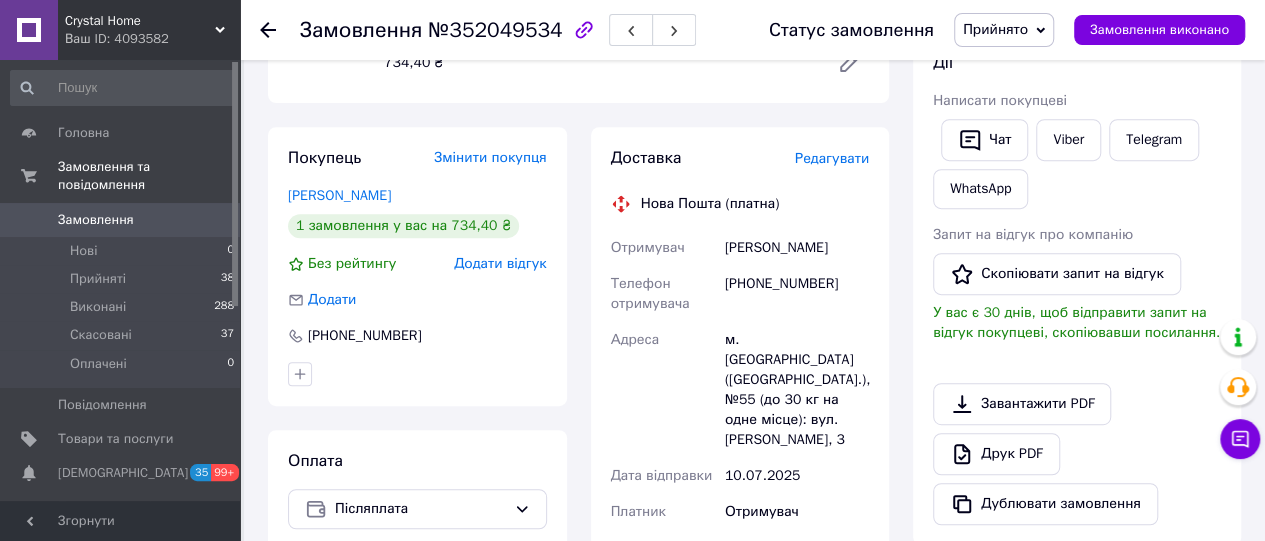 click on "[PHONE_NUMBER]" at bounding box center [797, 294] 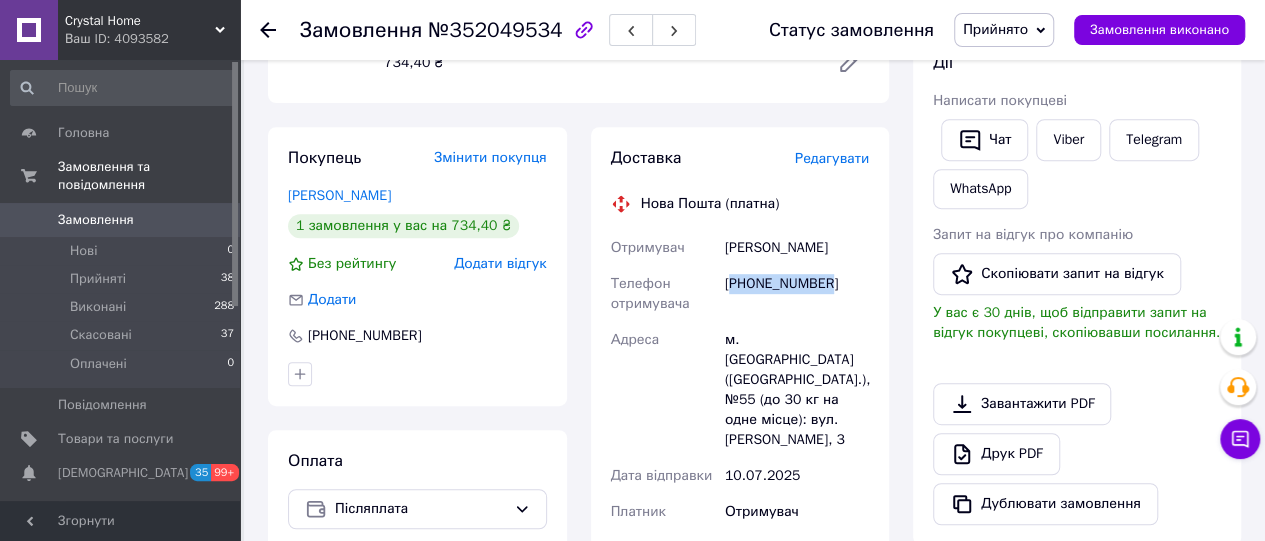click on "[PHONE_NUMBER]" at bounding box center (797, 294) 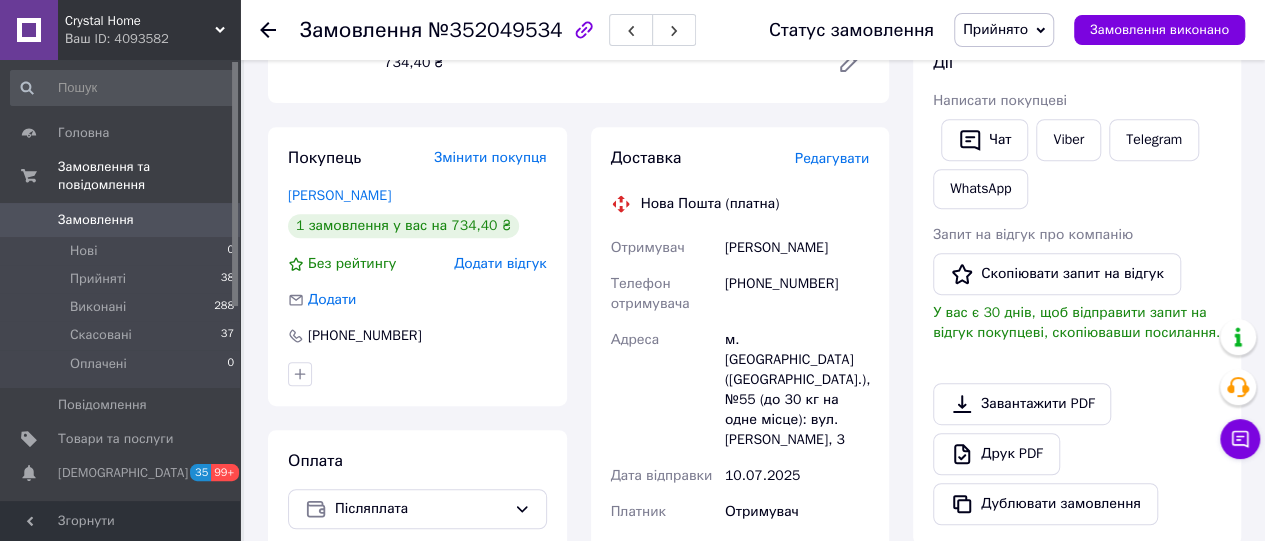 click on "[PERSON_NAME]" at bounding box center (797, 248) 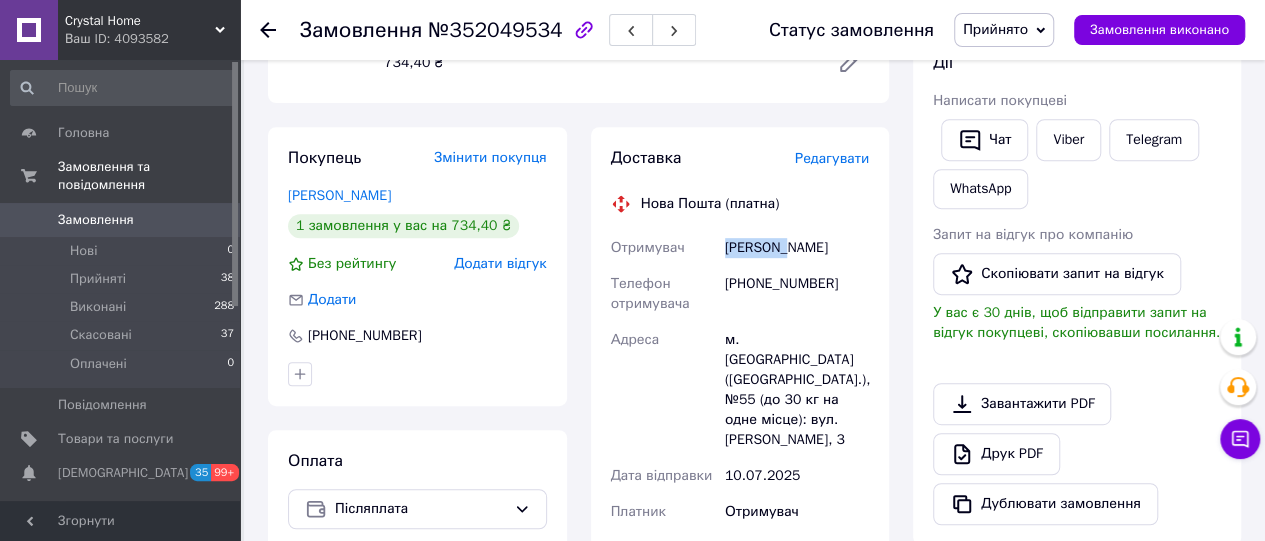 click on "[PERSON_NAME]" at bounding box center (797, 248) 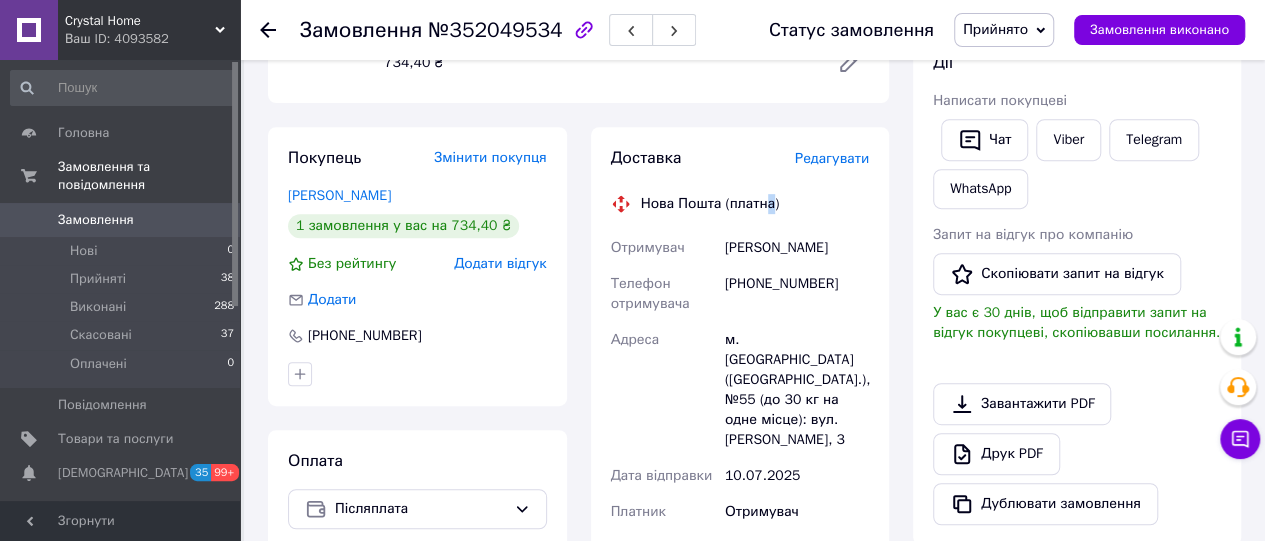 drag, startPoint x: 756, startPoint y: 251, endPoint x: 768, endPoint y: 211, distance: 41.761227 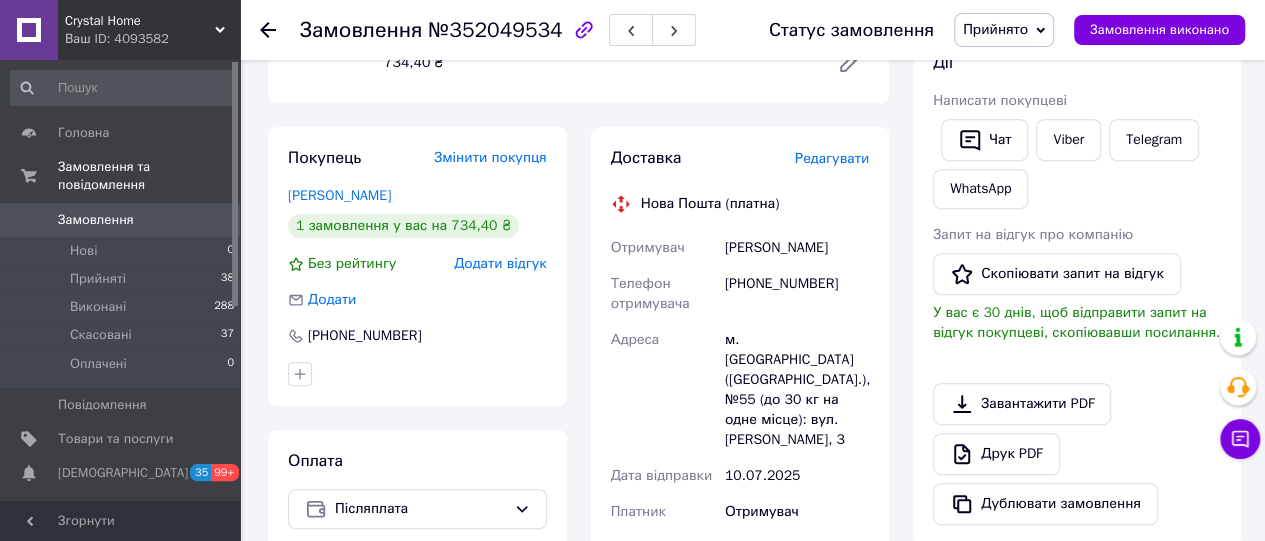 click on "[PERSON_NAME]" at bounding box center (797, 248) 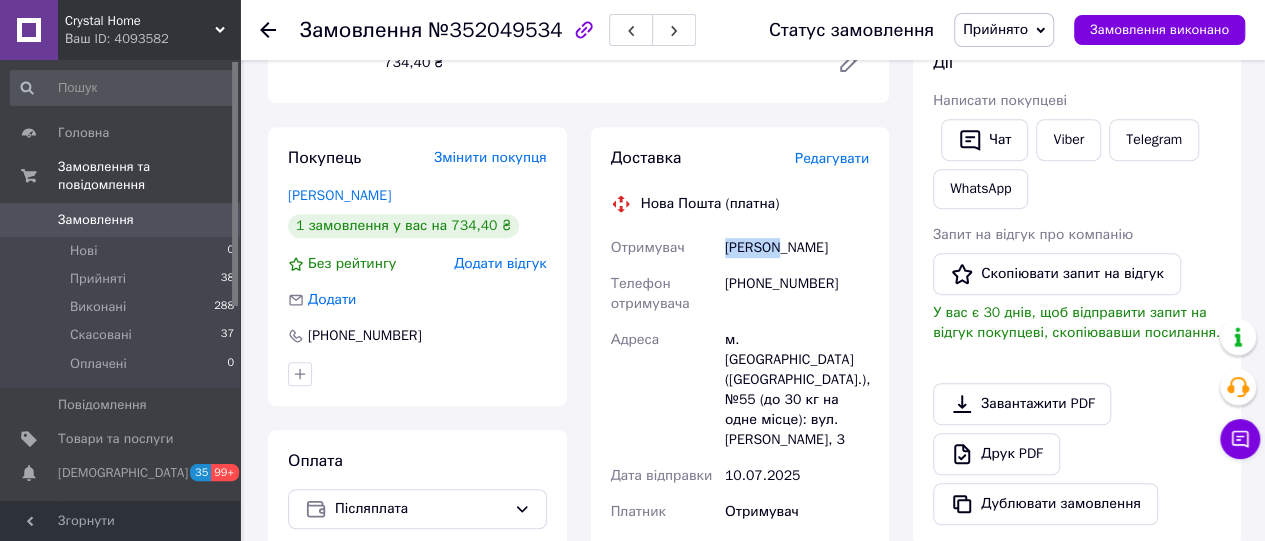 click on "[PERSON_NAME]" at bounding box center [797, 248] 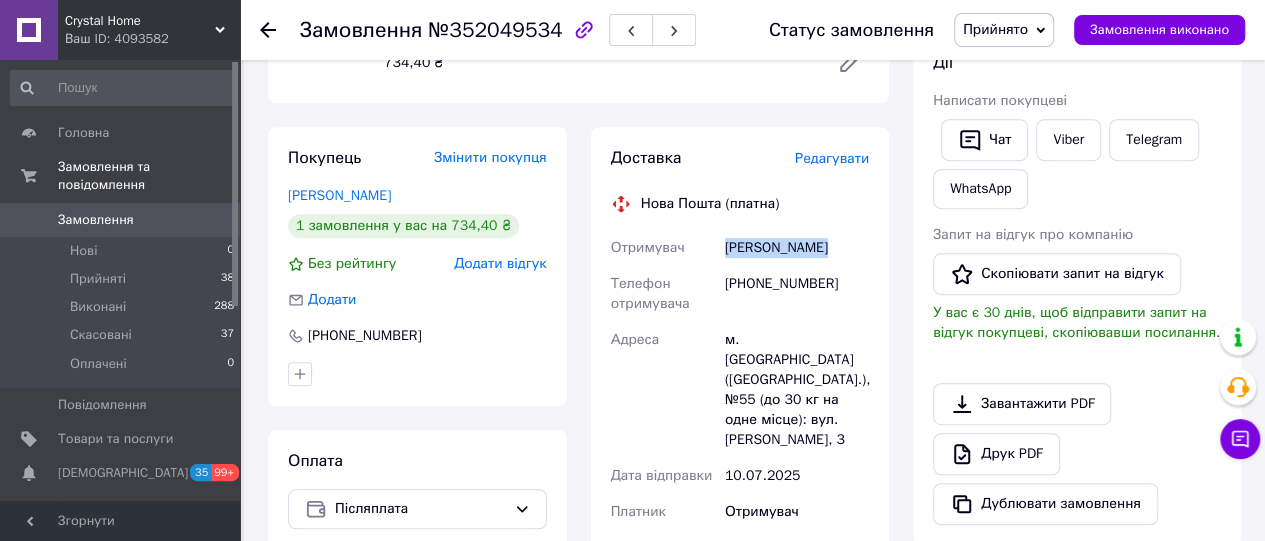 click on "[PERSON_NAME]" at bounding box center (797, 248) 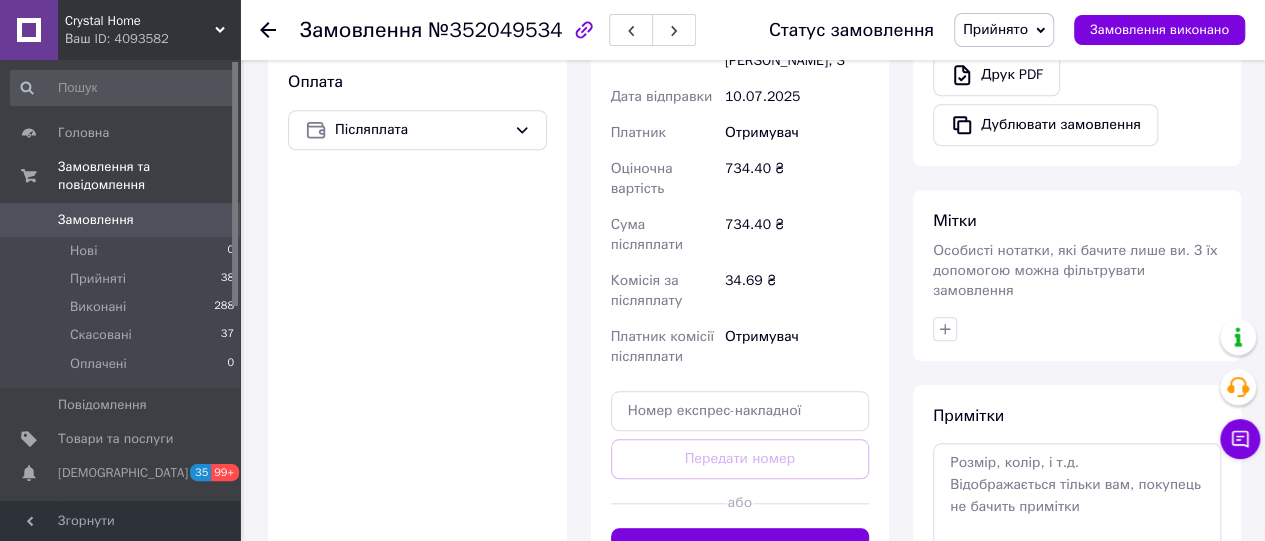 scroll, scrollTop: 868, scrollLeft: 0, axis: vertical 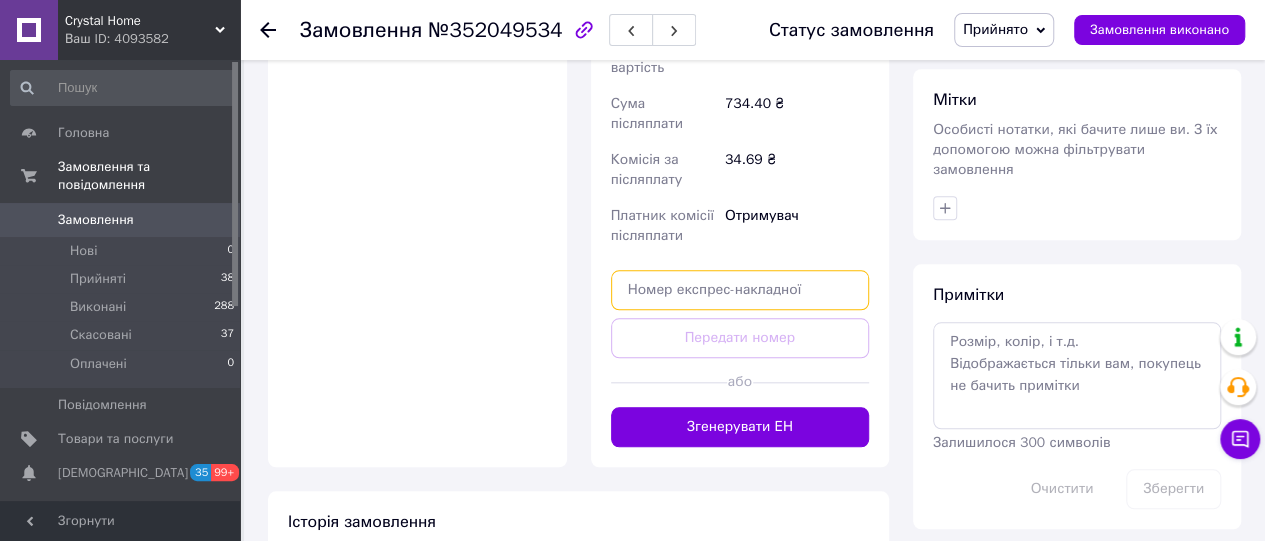 paste on "20451203294711" 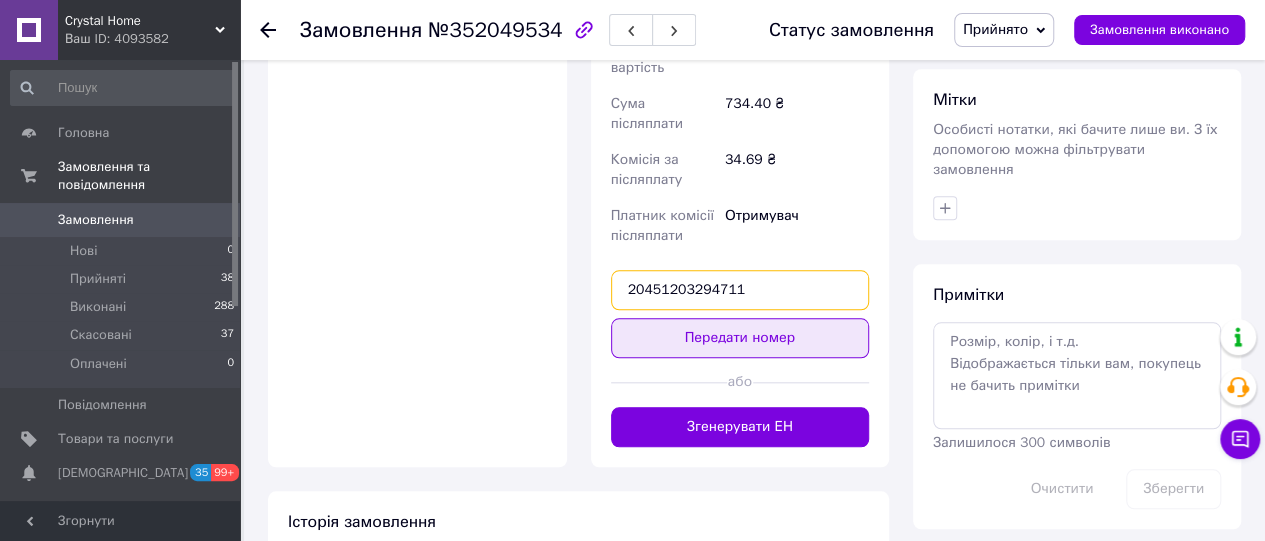 type on "20451203294711" 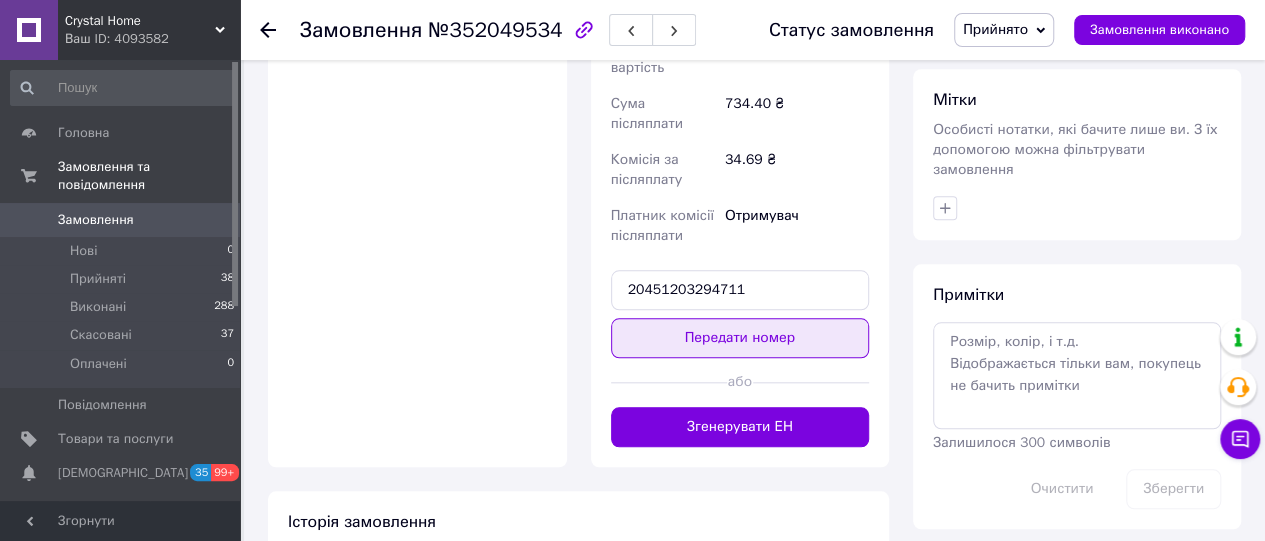 click on "Передати номер" at bounding box center [740, 338] 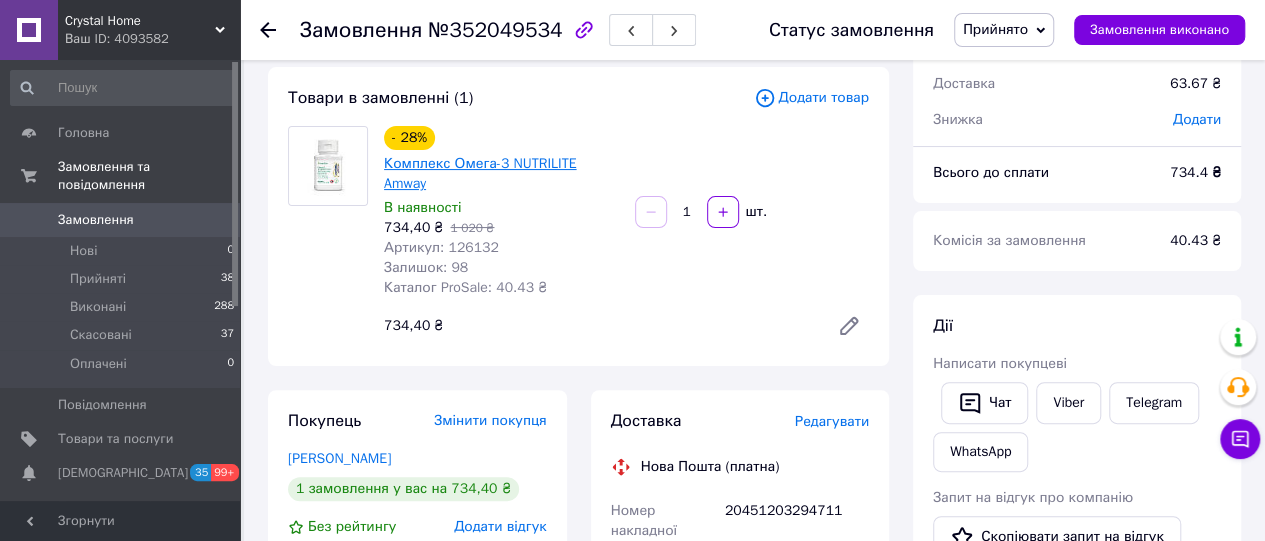 scroll, scrollTop: 100, scrollLeft: 0, axis: vertical 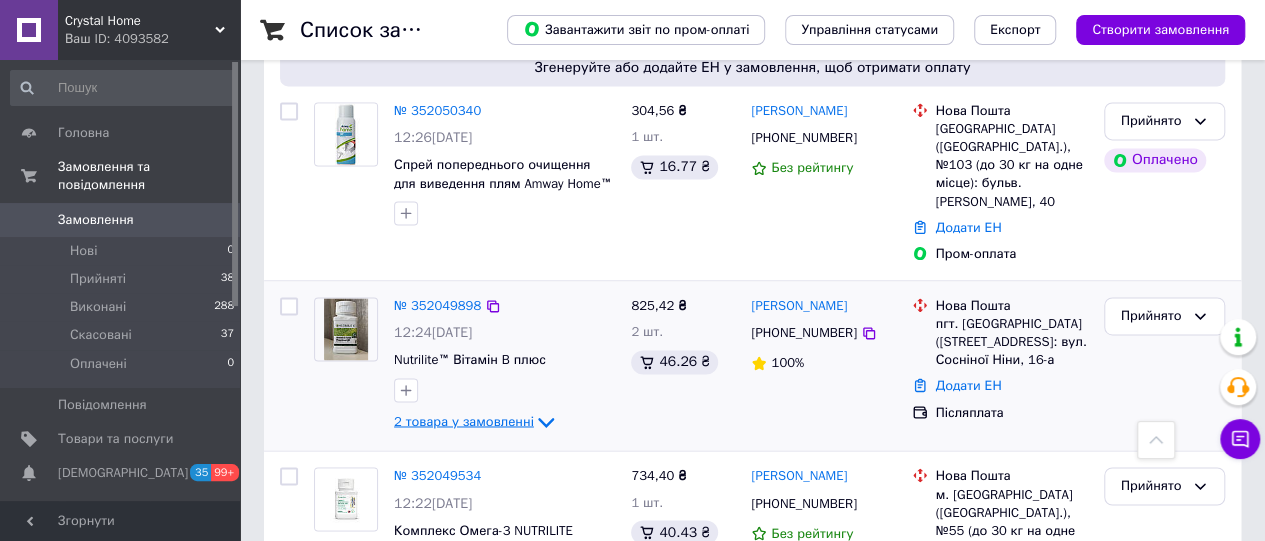 click 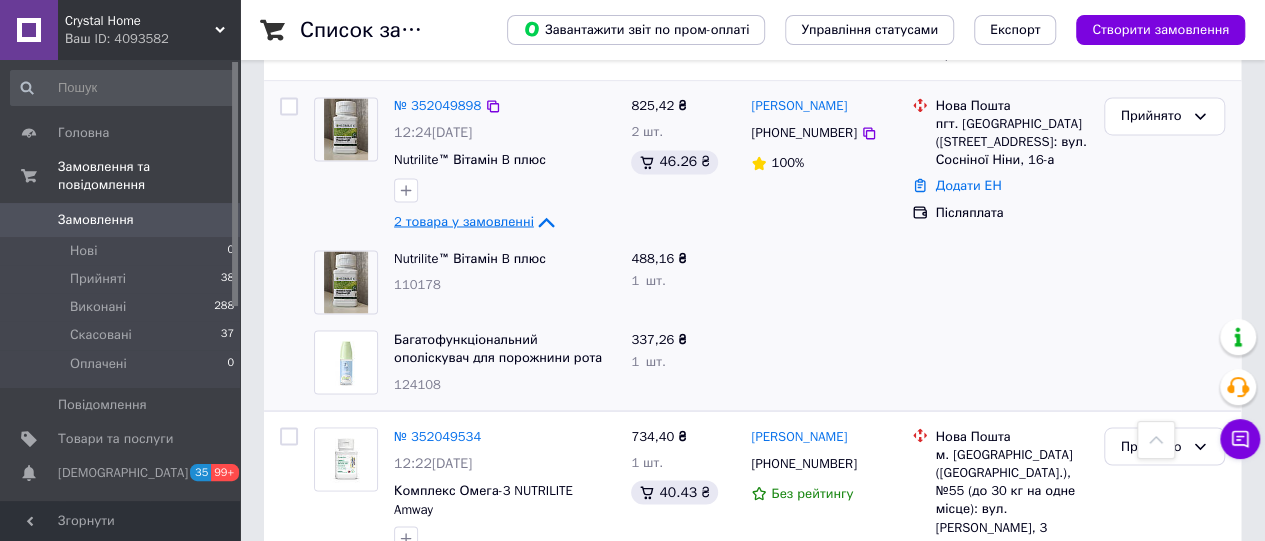 scroll, scrollTop: 1500, scrollLeft: 0, axis: vertical 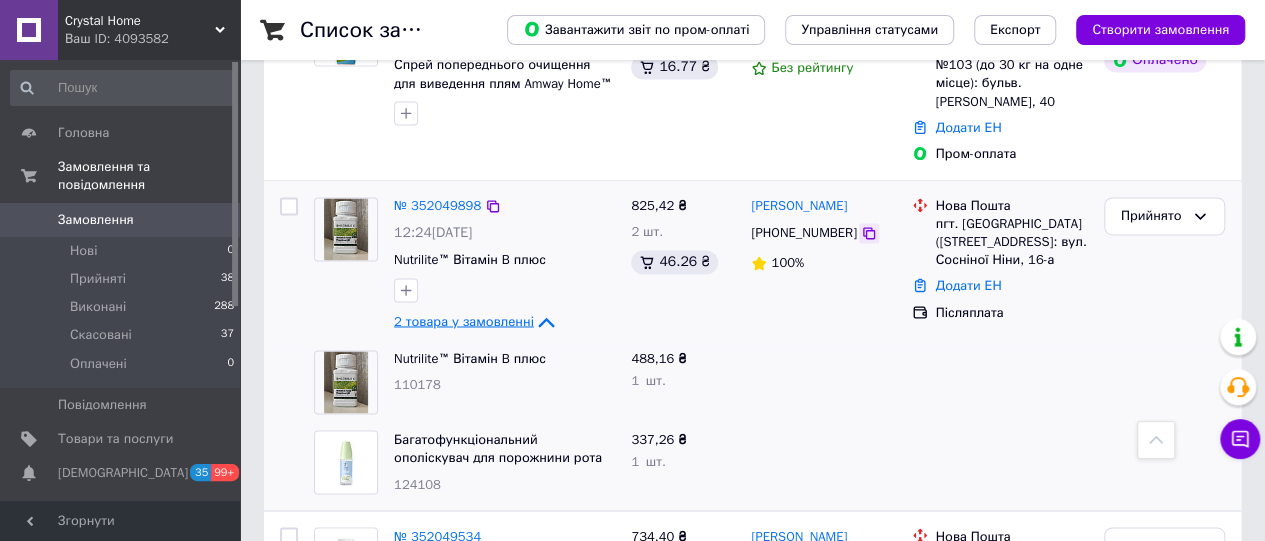 click 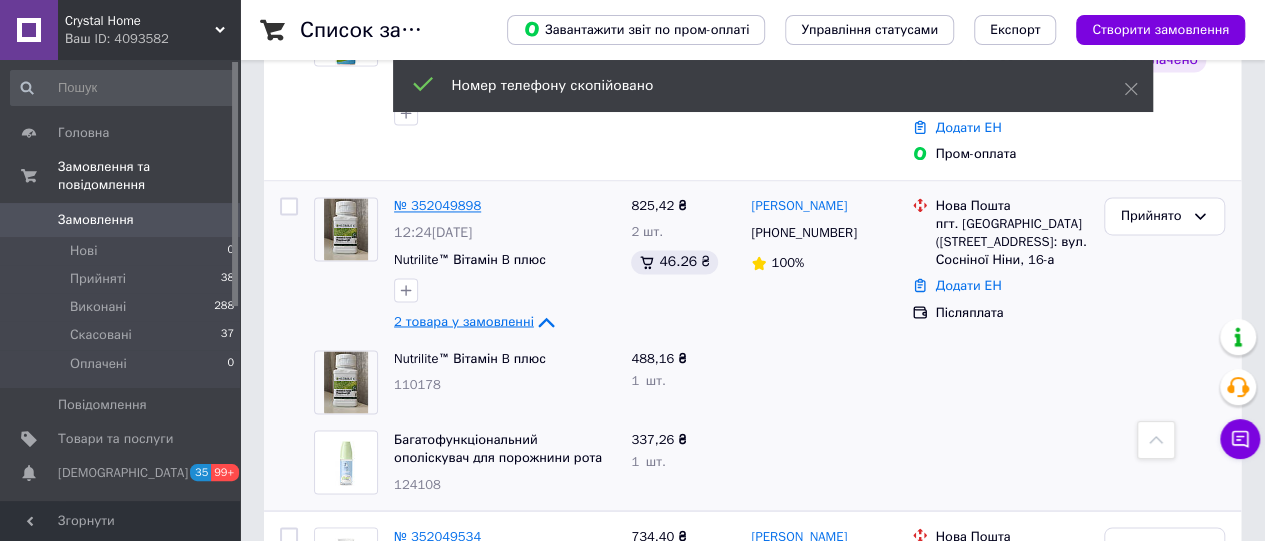 click on "№ 352049898" at bounding box center (437, 205) 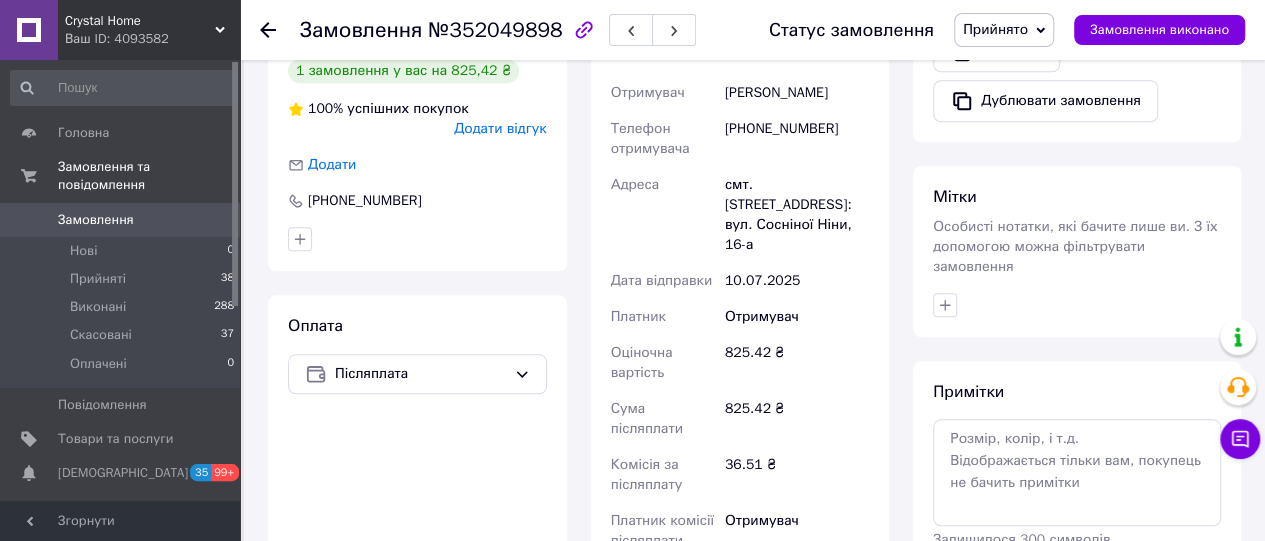 scroll, scrollTop: 678, scrollLeft: 0, axis: vertical 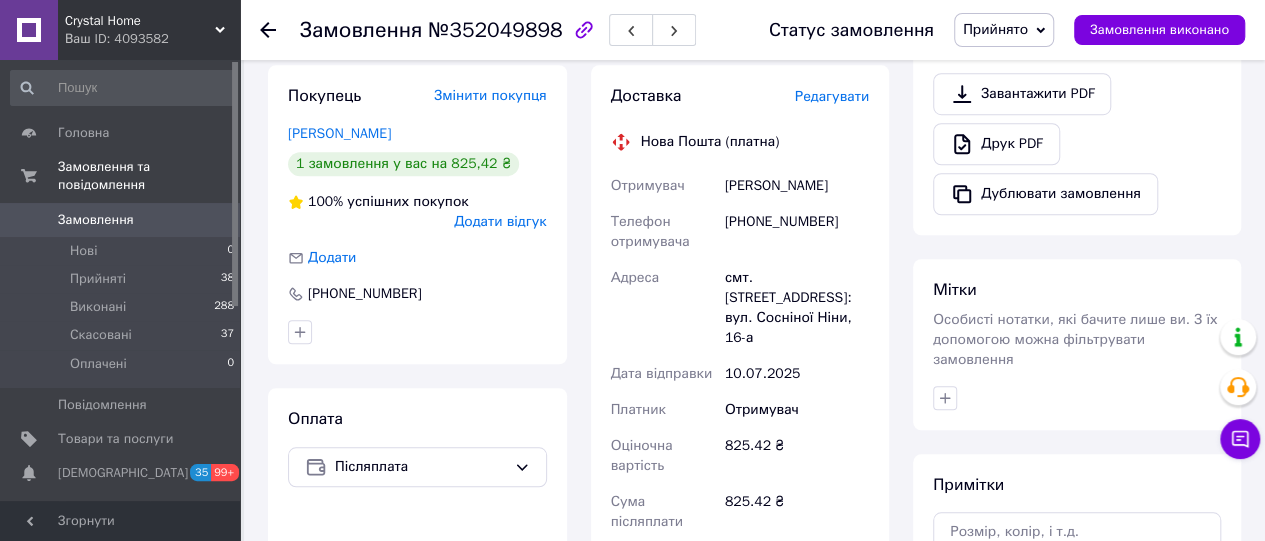 click on "[PERSON_NAME]" at bounding box center [797, 186] 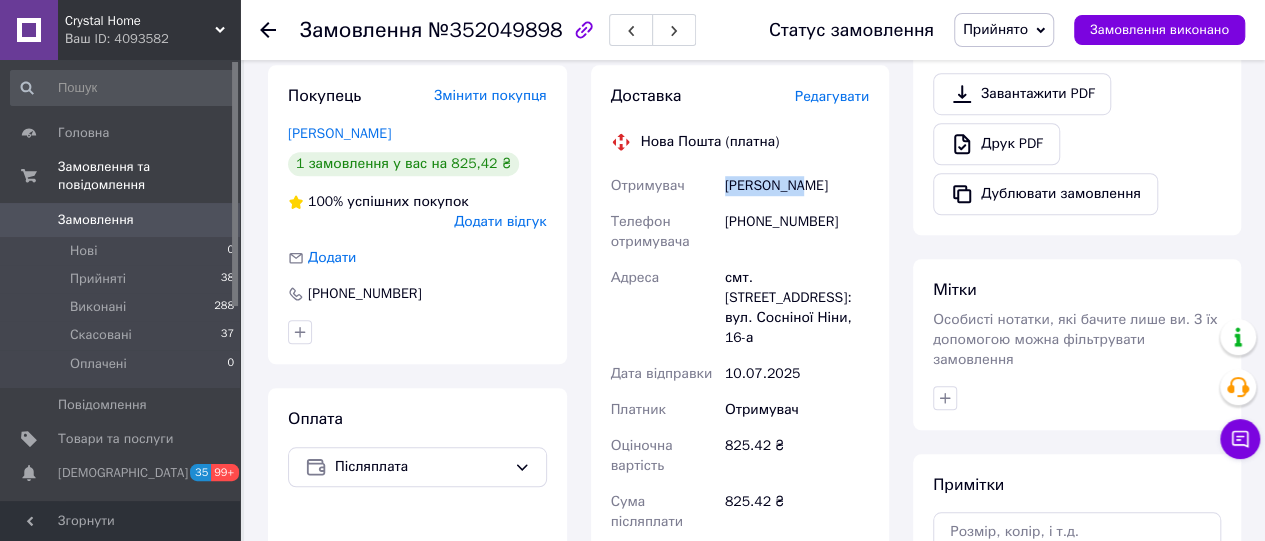 click on "[PERSON_NAME]" at bounding box center [797, 186] 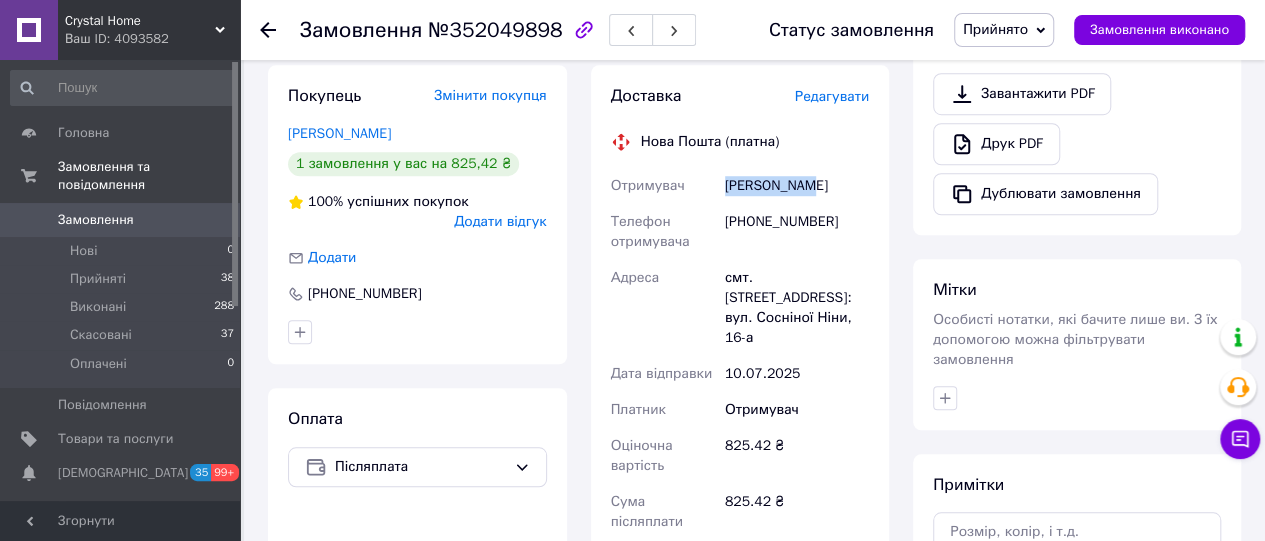 click on "[PERSON_NAME]" at bounding box center (797, 186) 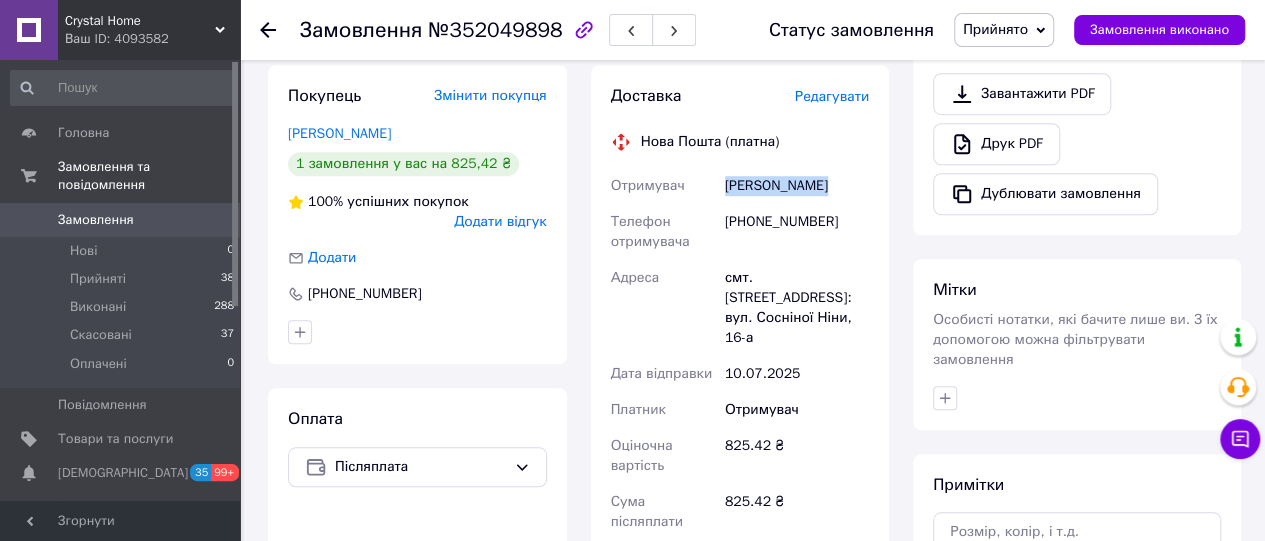 click on "[PERSON_NAME]" at bounding box center [797, 186] 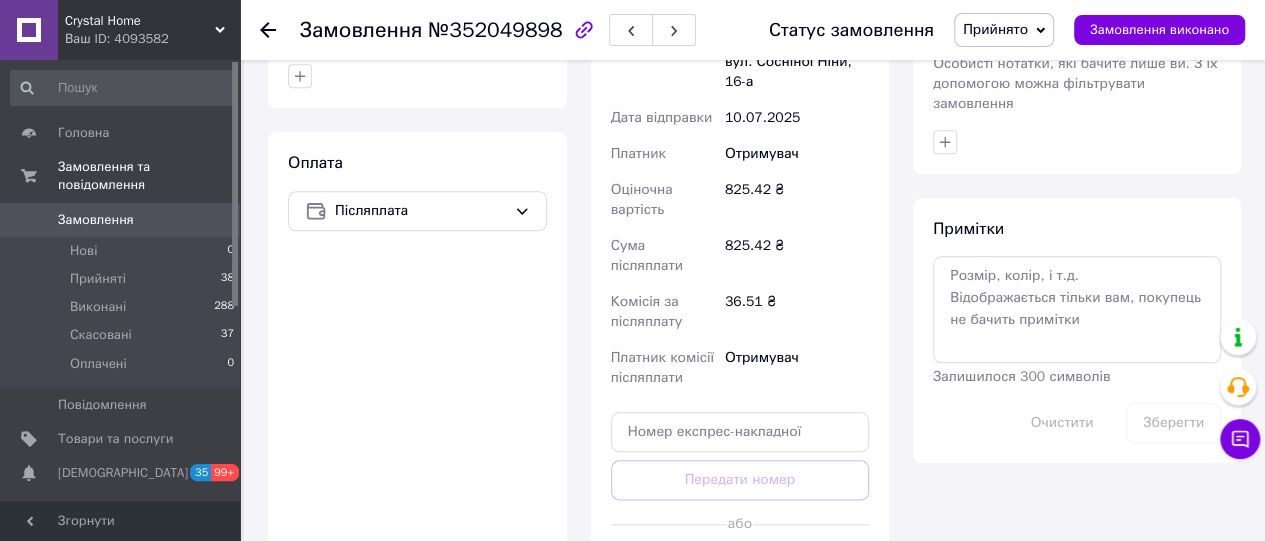 scroll, scrollTop: 1078, scrollLeft: 0, axis: vertical 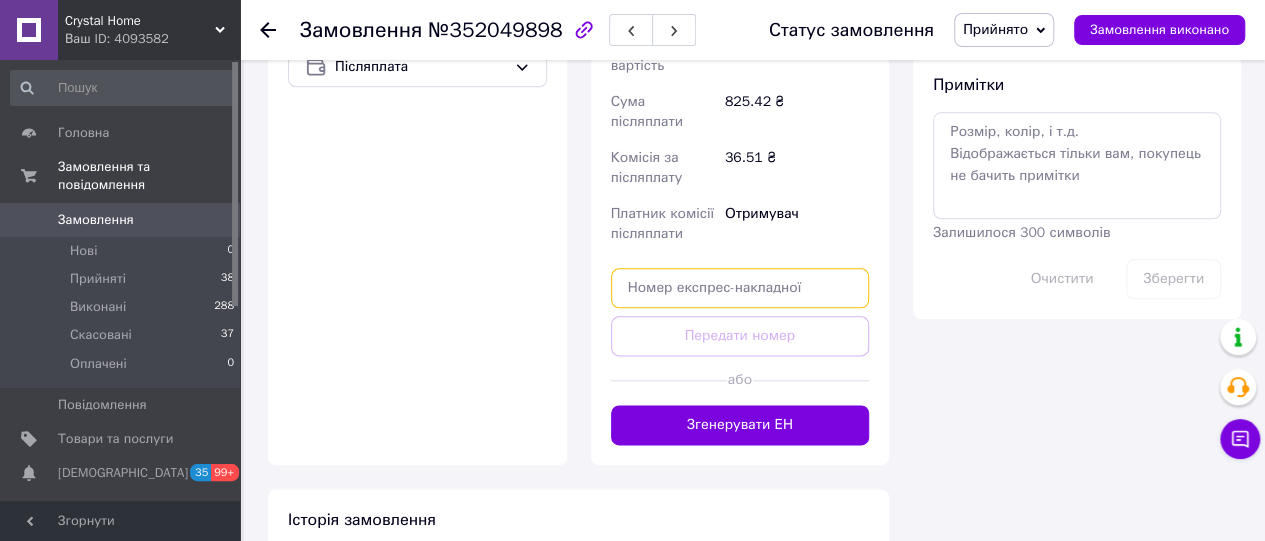paste on "20451203297349" 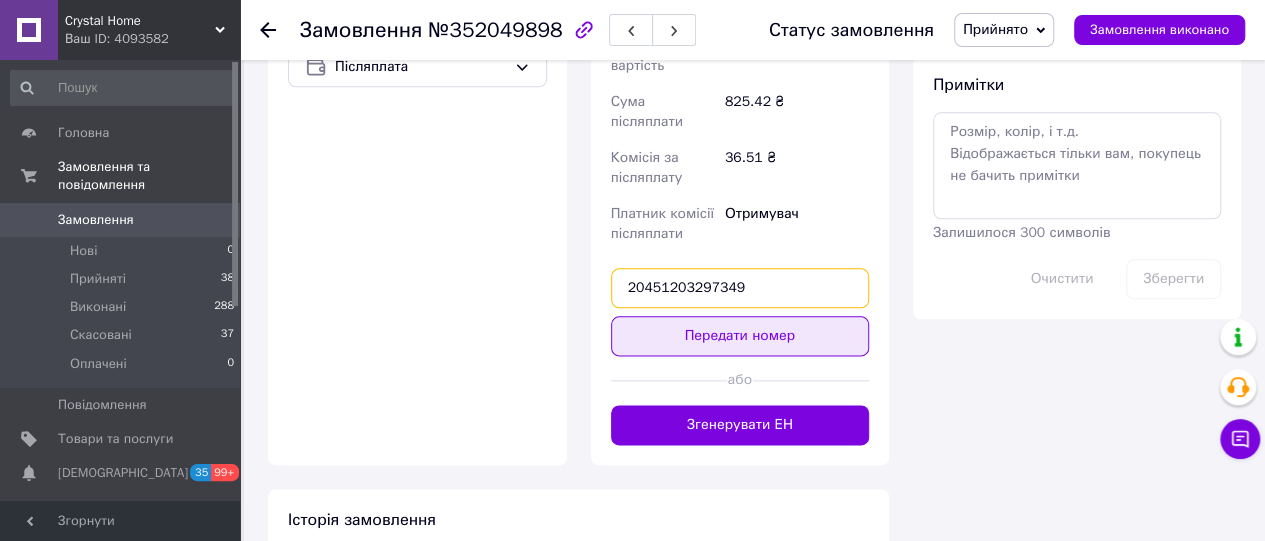 type on "20451203297349" 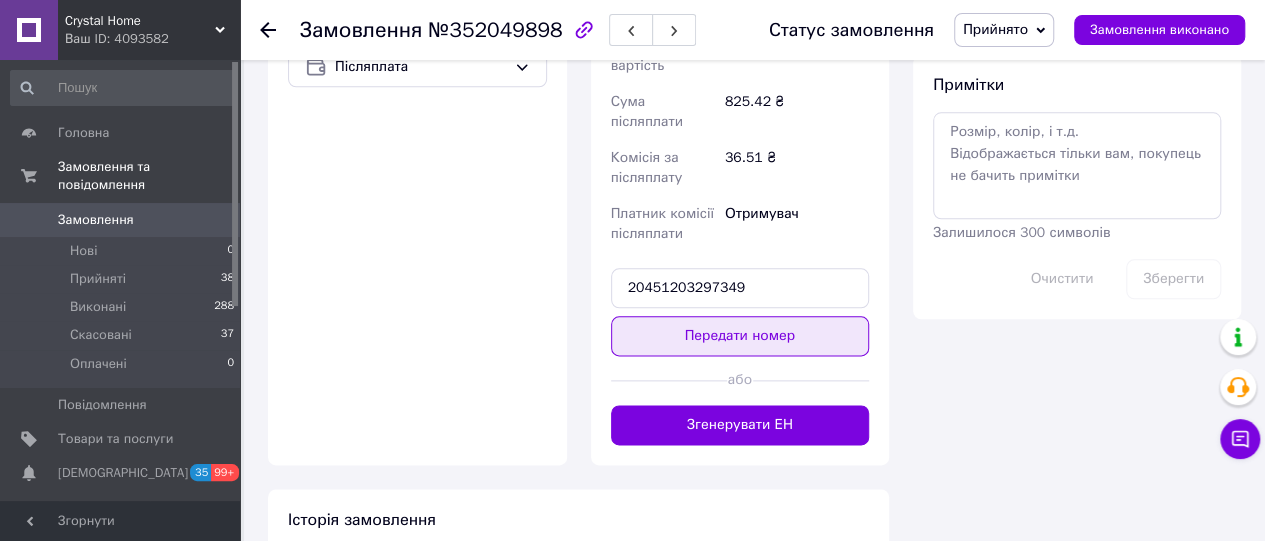 click on "Передати номер" at bounding box center [740, 336] 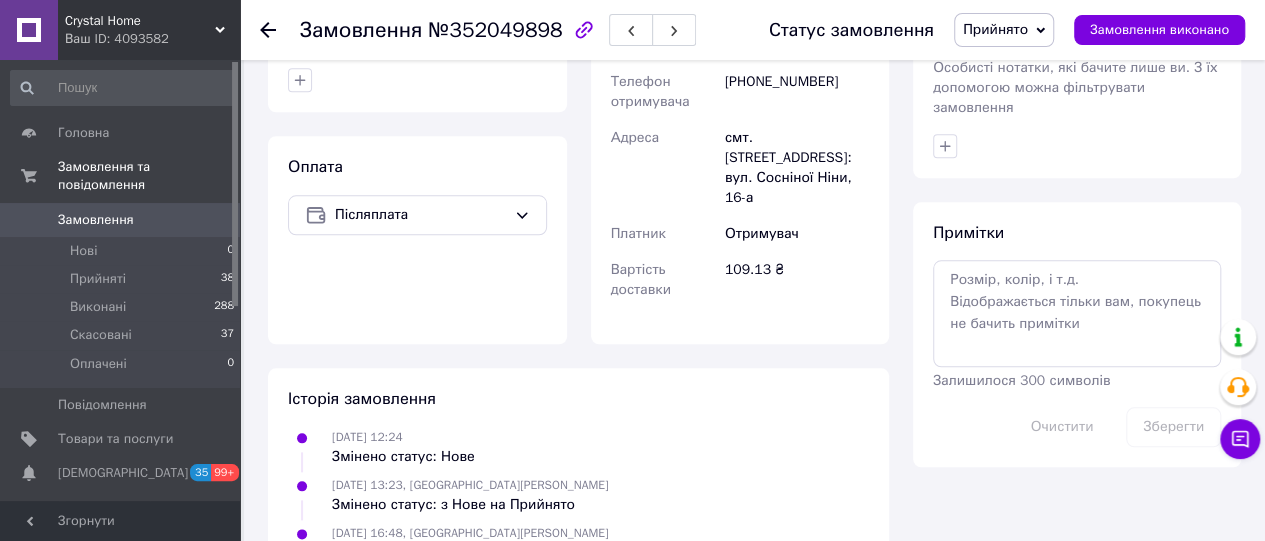 scroll, scrollTop: 979, scrollLeft: 0, axis: vertical 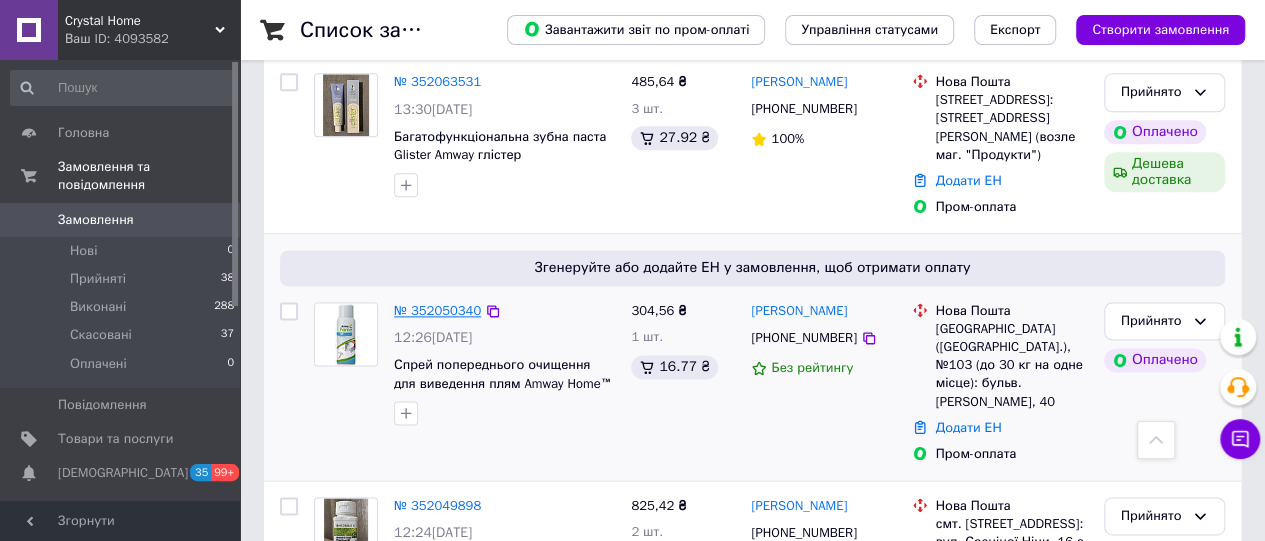 click on "№ 352050340" at bounding box center [437, 310] 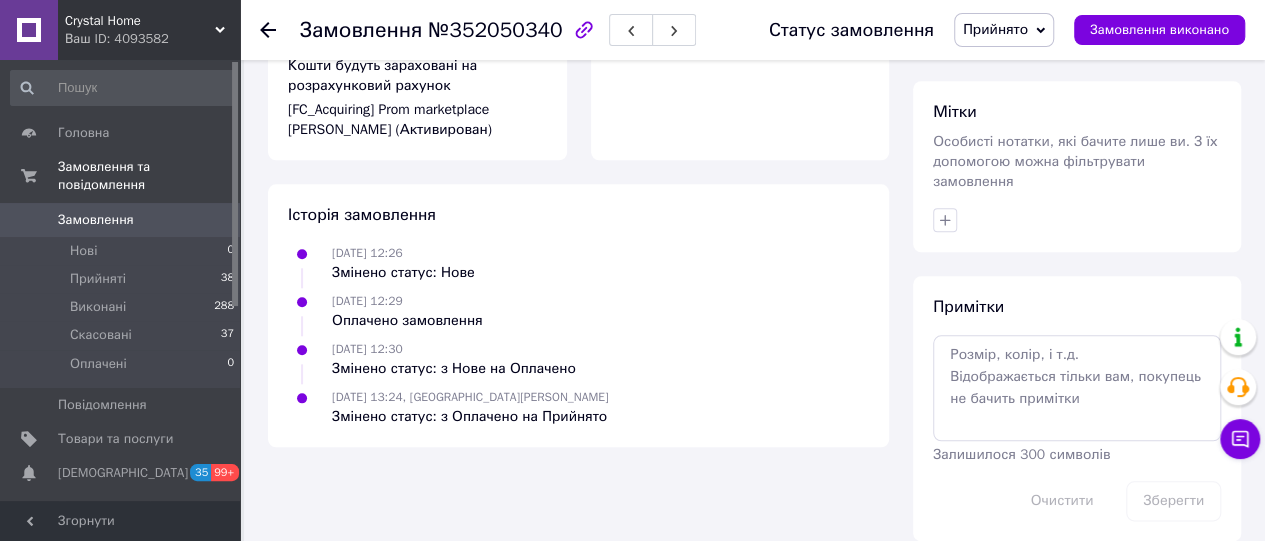 scroll, scrollTop: 1070, scrollLeft: 0, axis: vertical 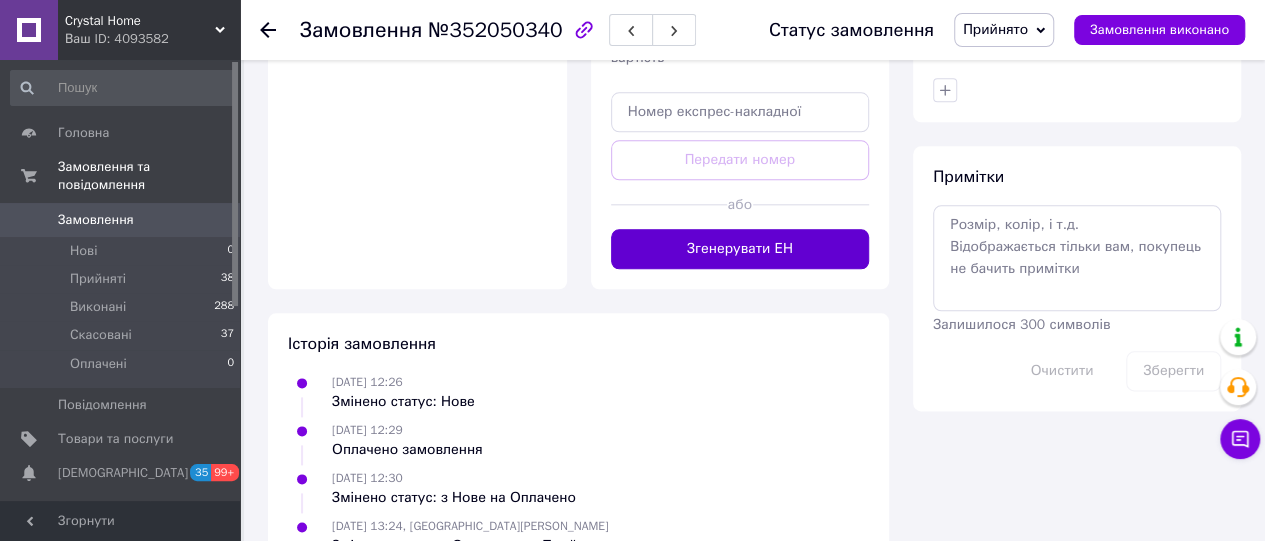 click on "Згенерувати ЕН" at bounding box center (740, 249) 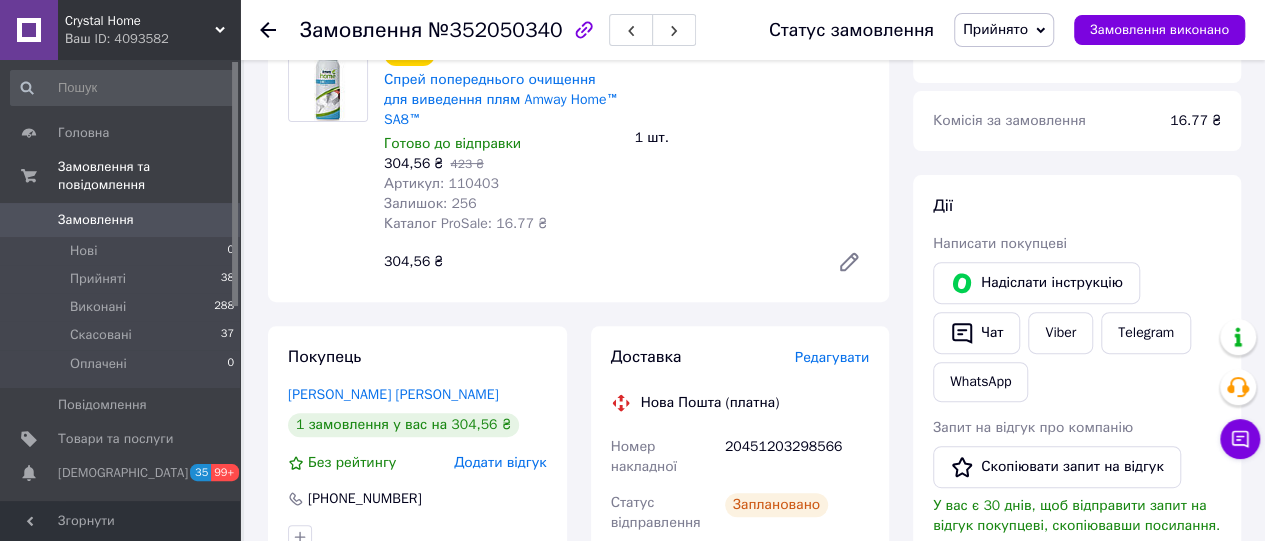 scroll, scrollTop: 170, scrollLeft: 0, axis: vertical 